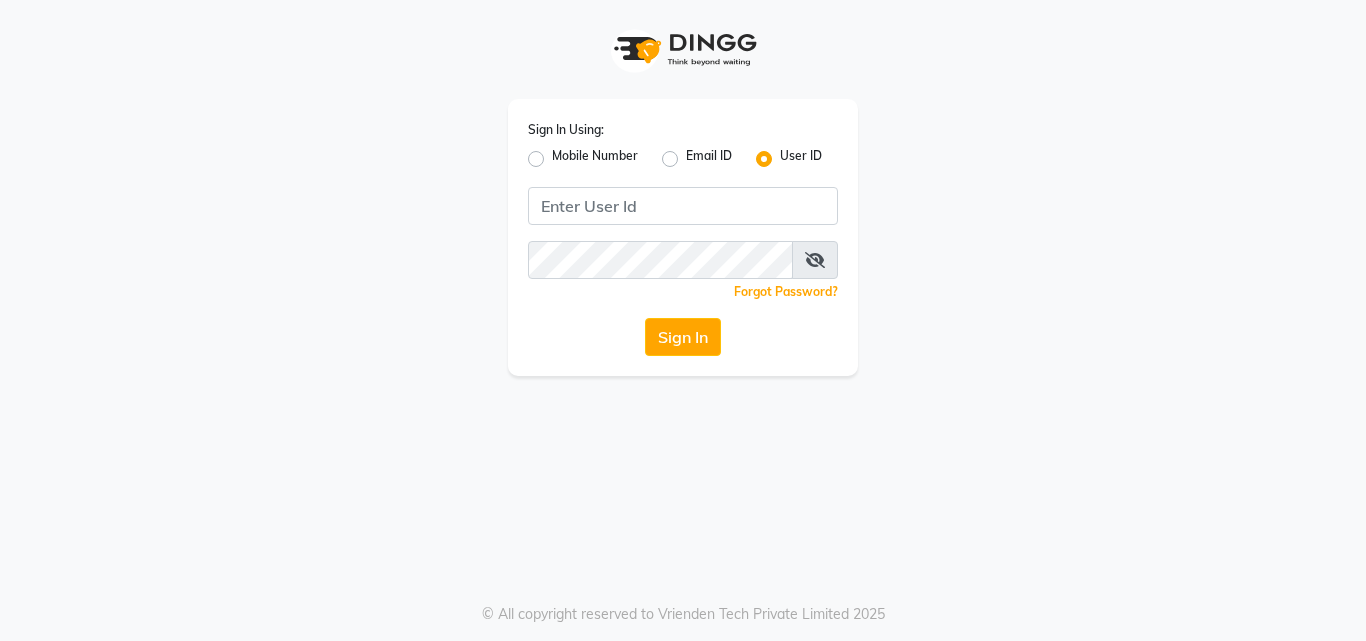 scroll, scrollTop: 0, scrollLeft: 0, axis: both 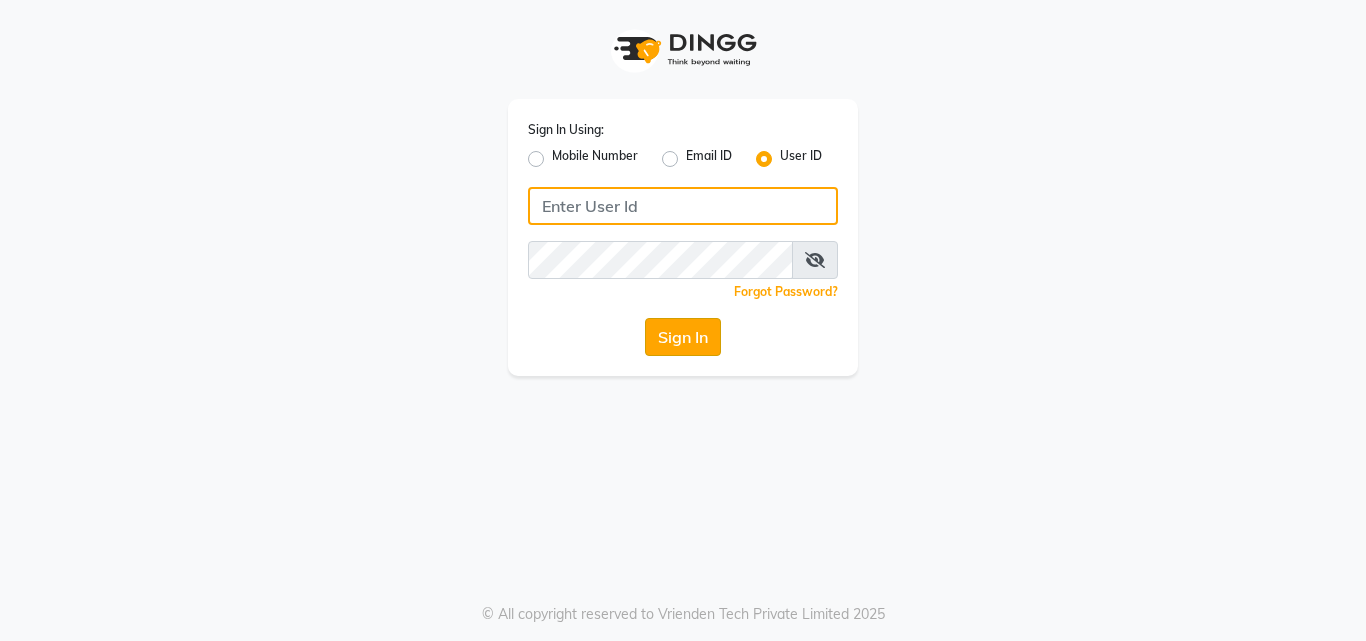 type on "anjali" 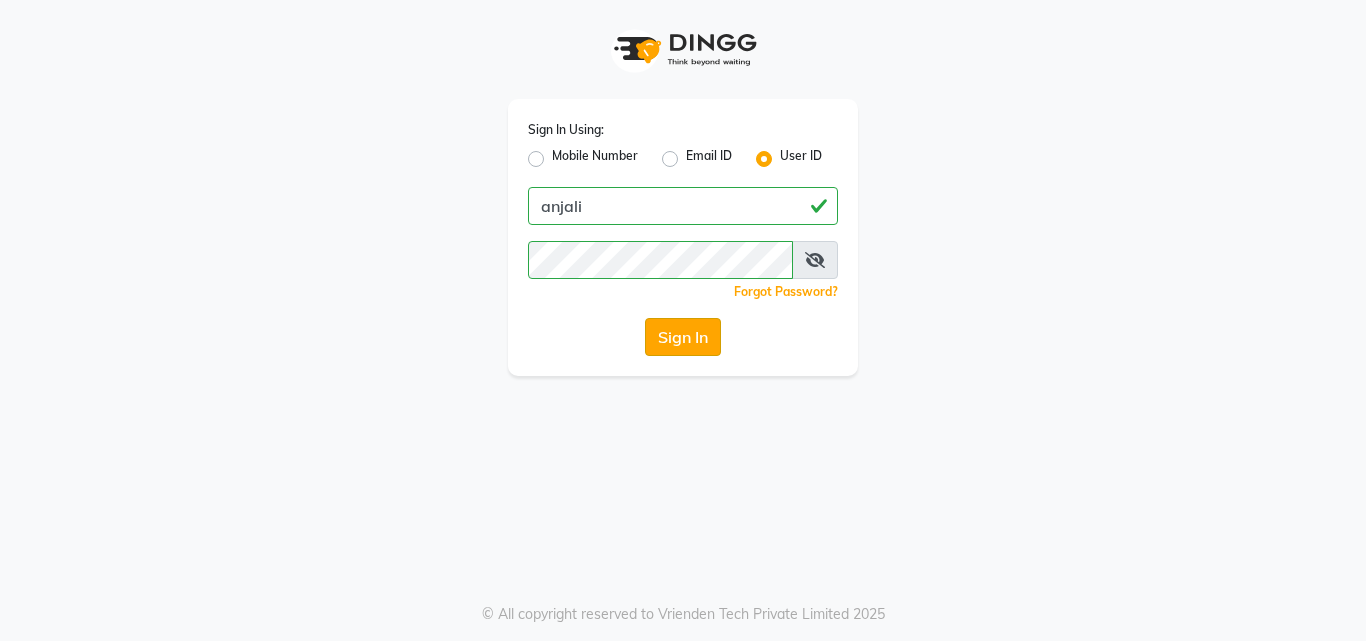 click on "Sign In" 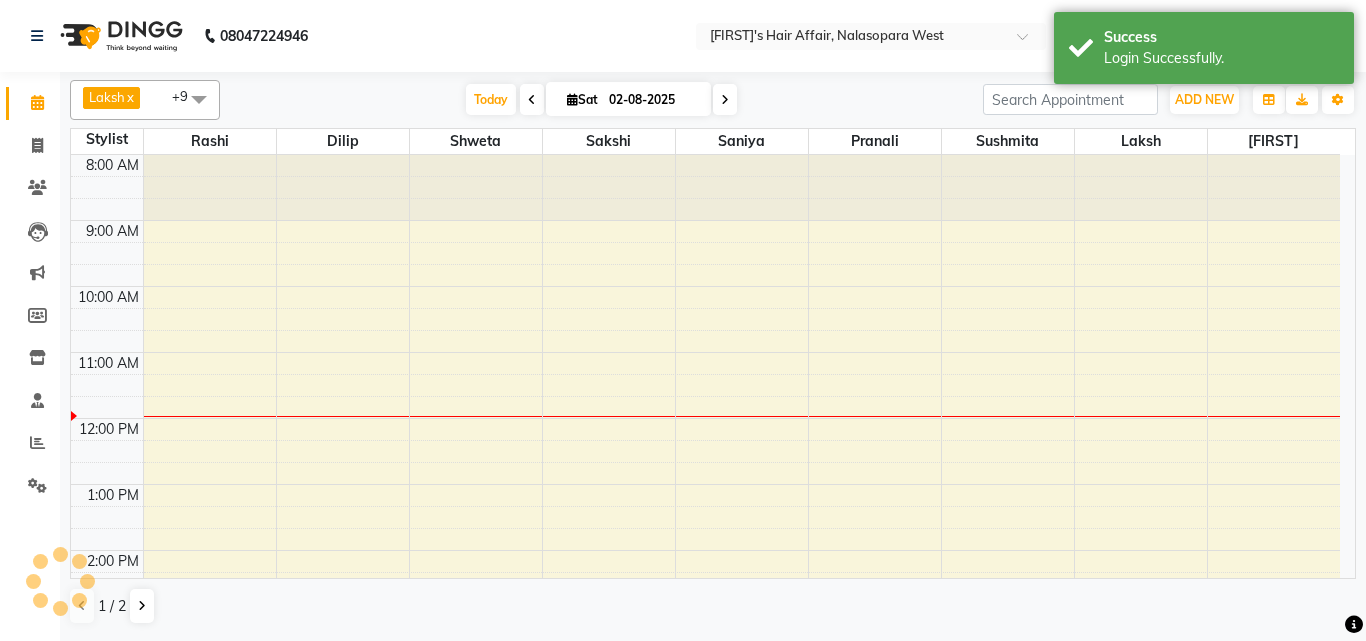 scroll, scrollTop: 0, scrollLeft: 0, axis: both 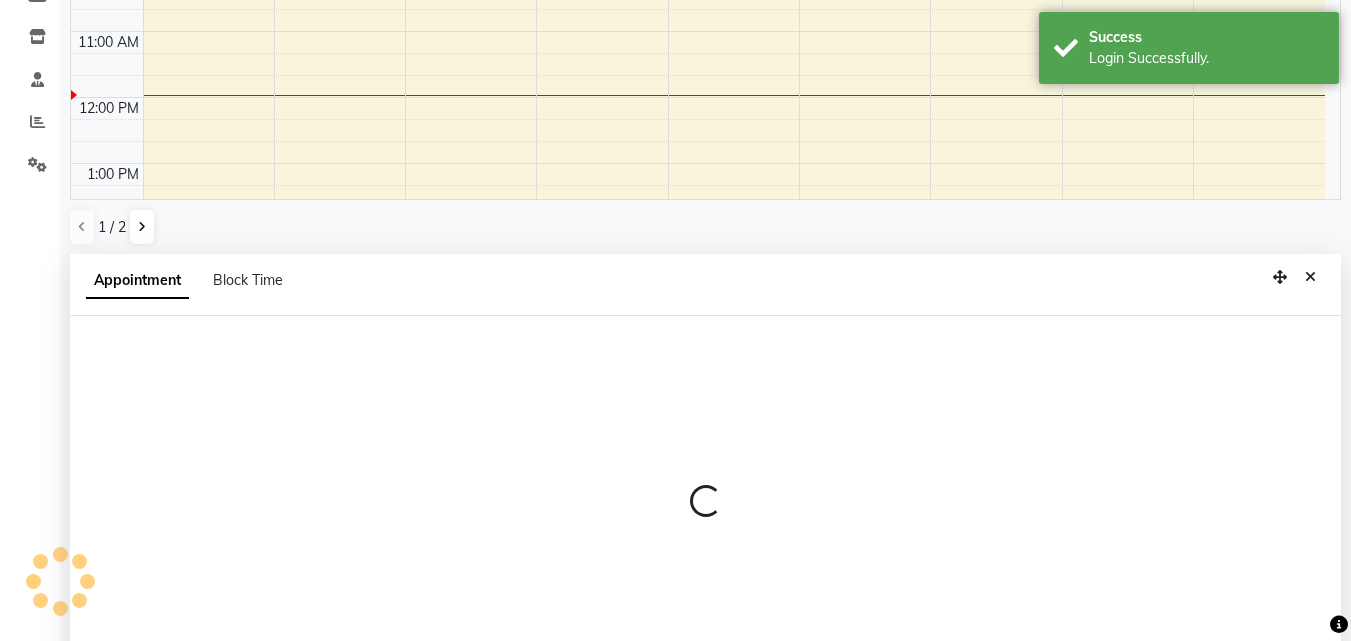 select on "82359" 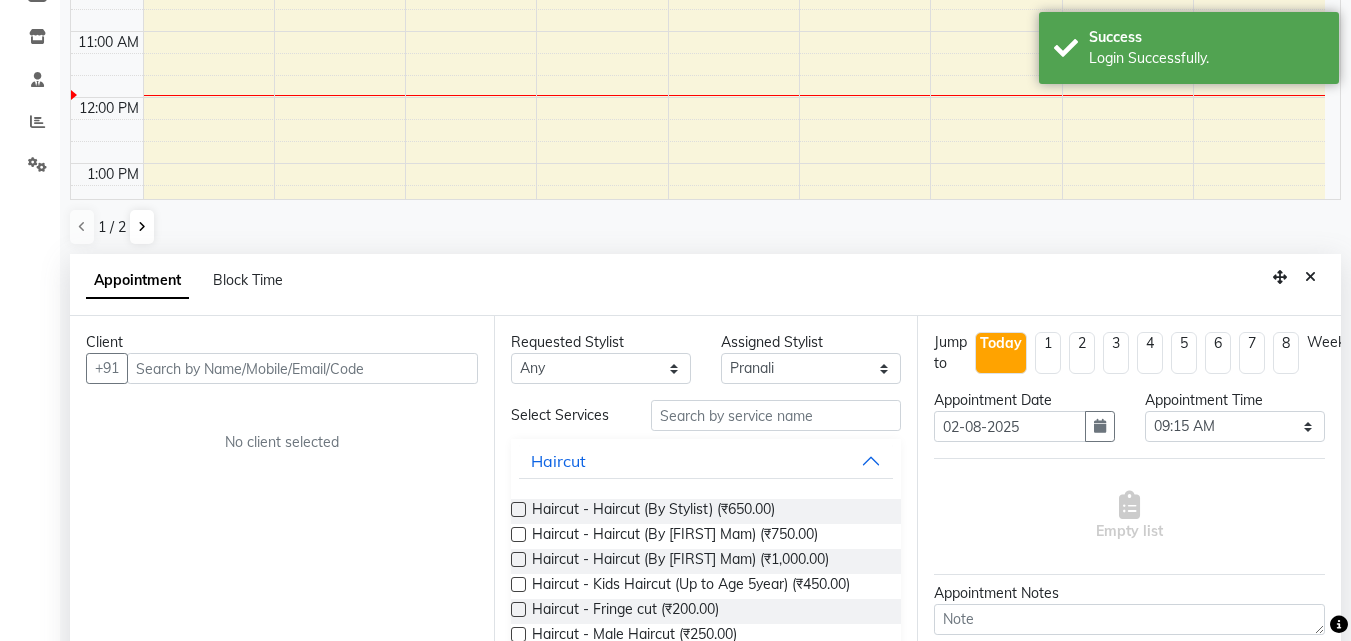 scroll, scrollTop: 389, scrollLeft: 0, axis: vertical 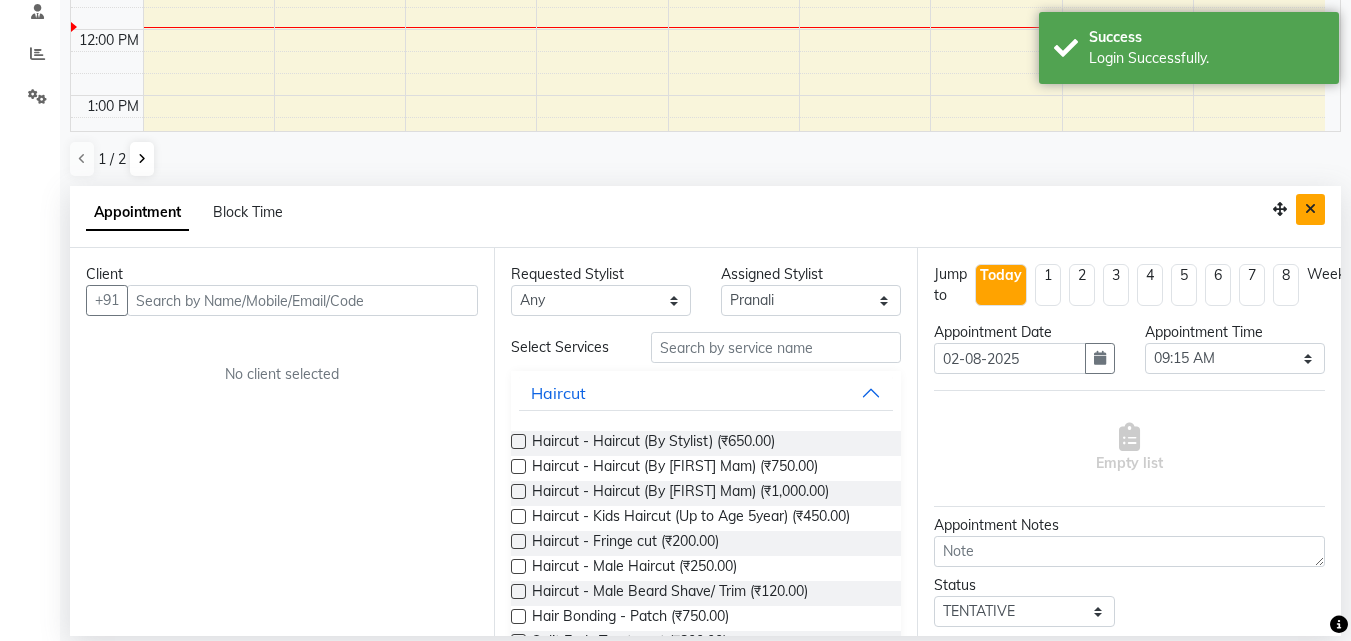 click at bounding box center [1310, 209] 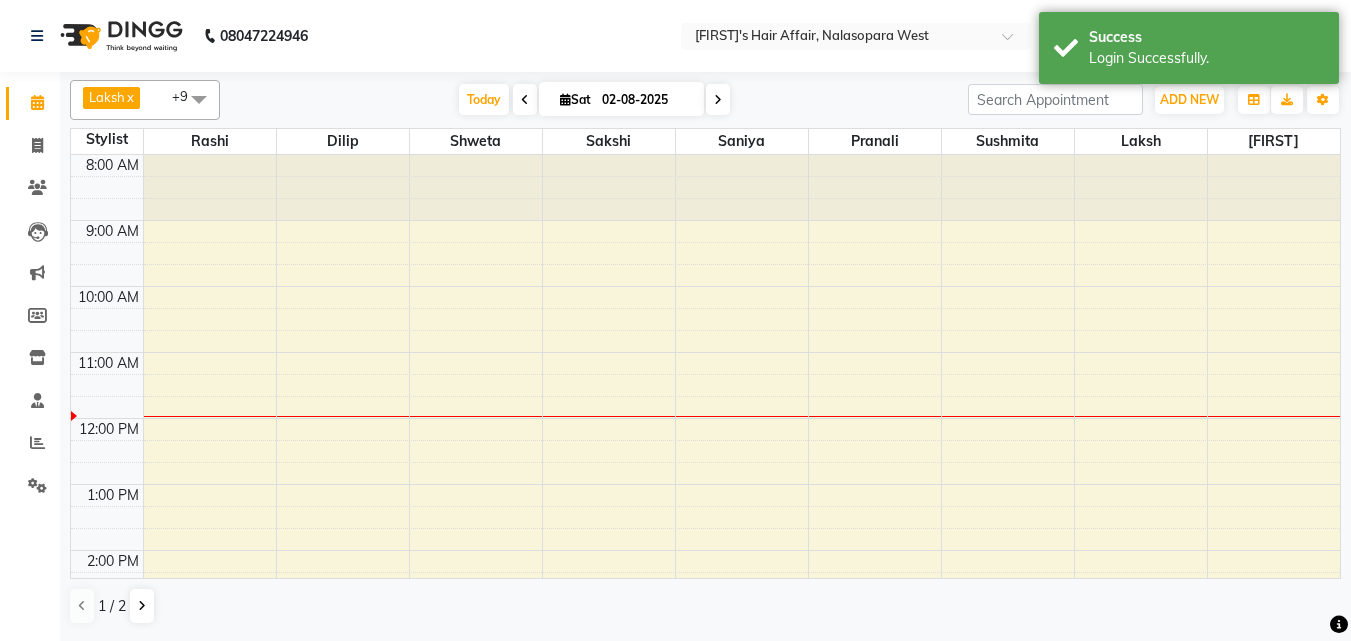 scroll, scrollTop: 0, scrollLeft: 0, axis: both 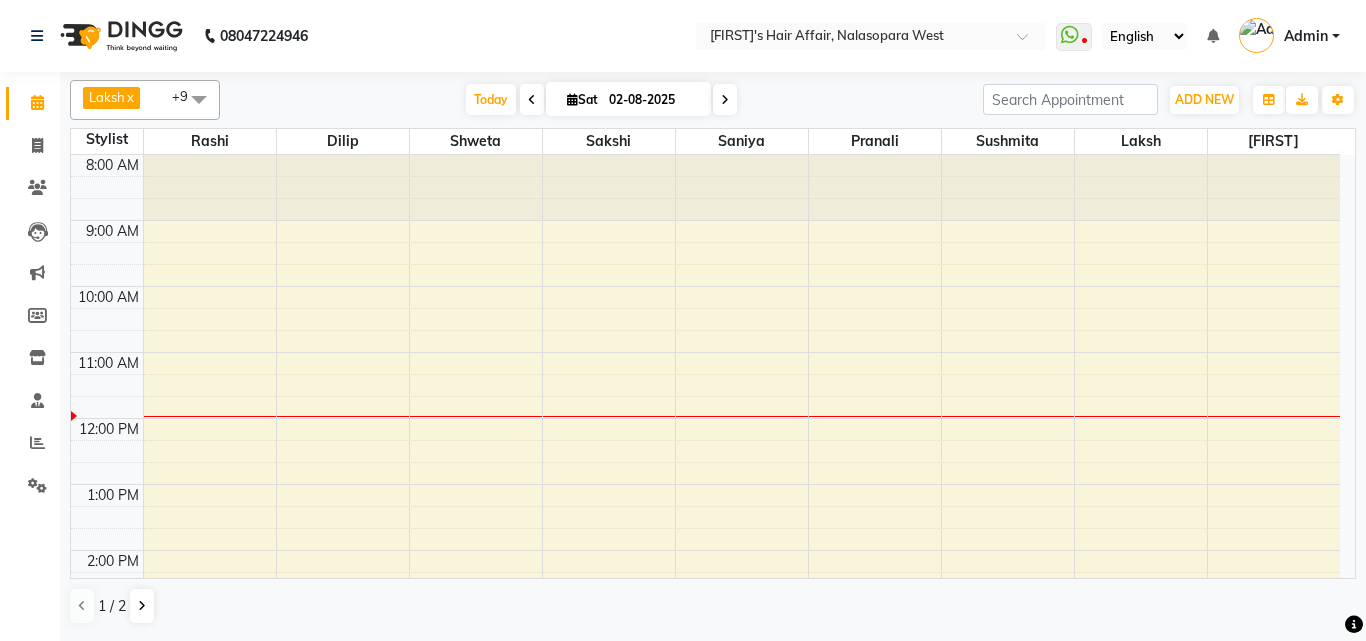 click at bounding box center (199, 99) 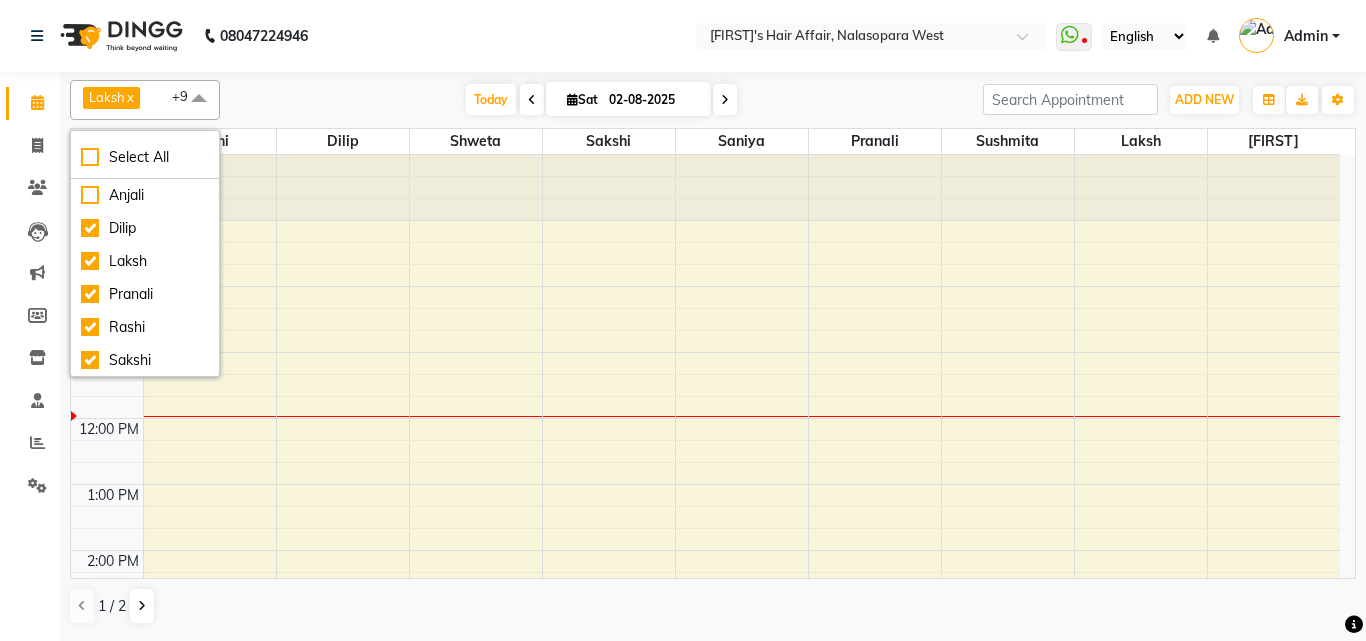 click at bounding box center [199, 99] 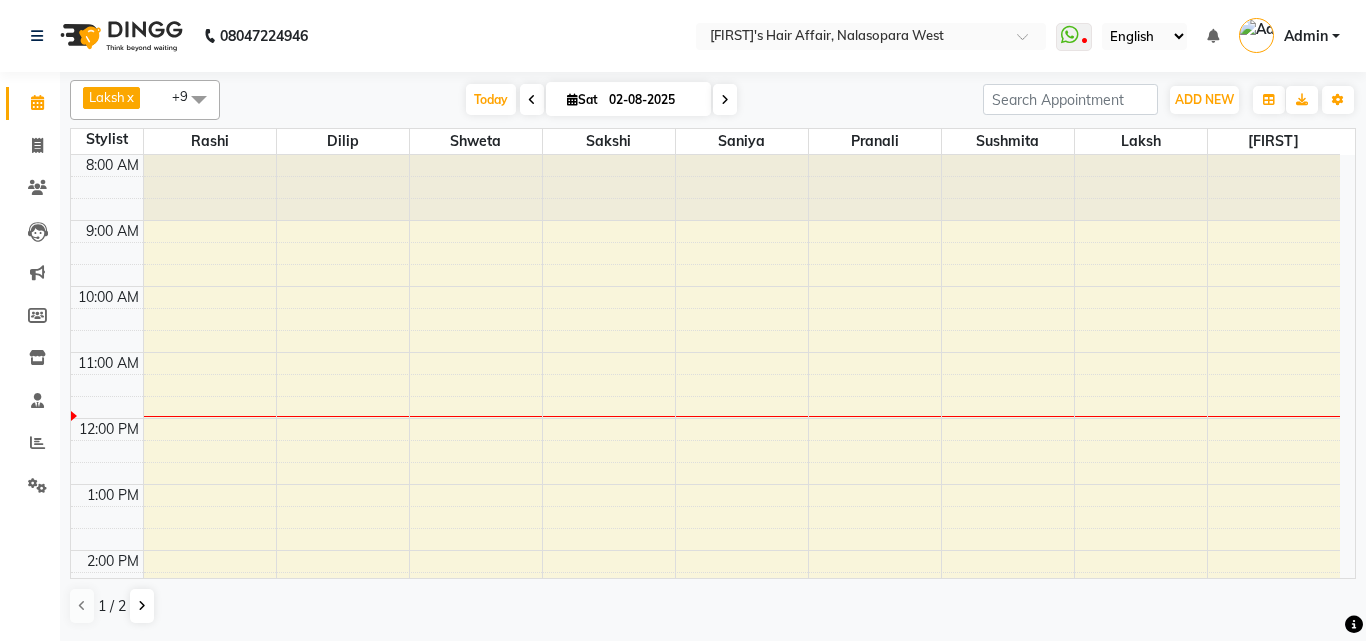 click at bounding box center (199, 99) 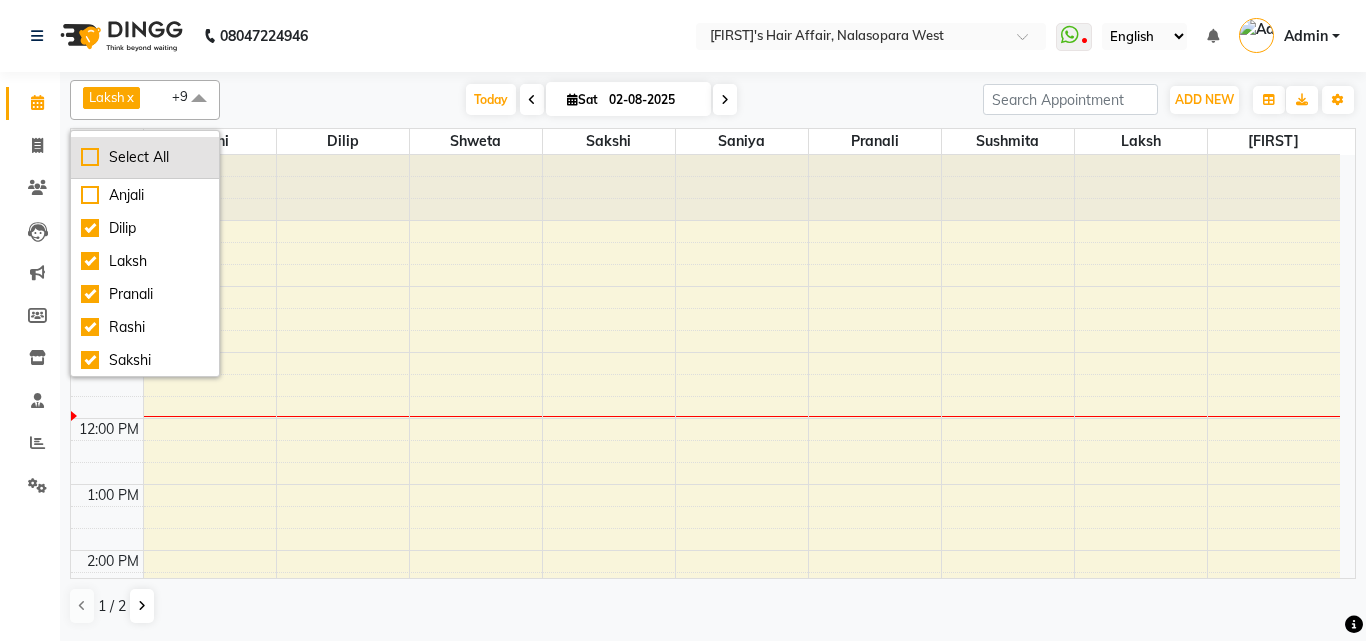 click on "Select All" at bounding box center (145, 157) 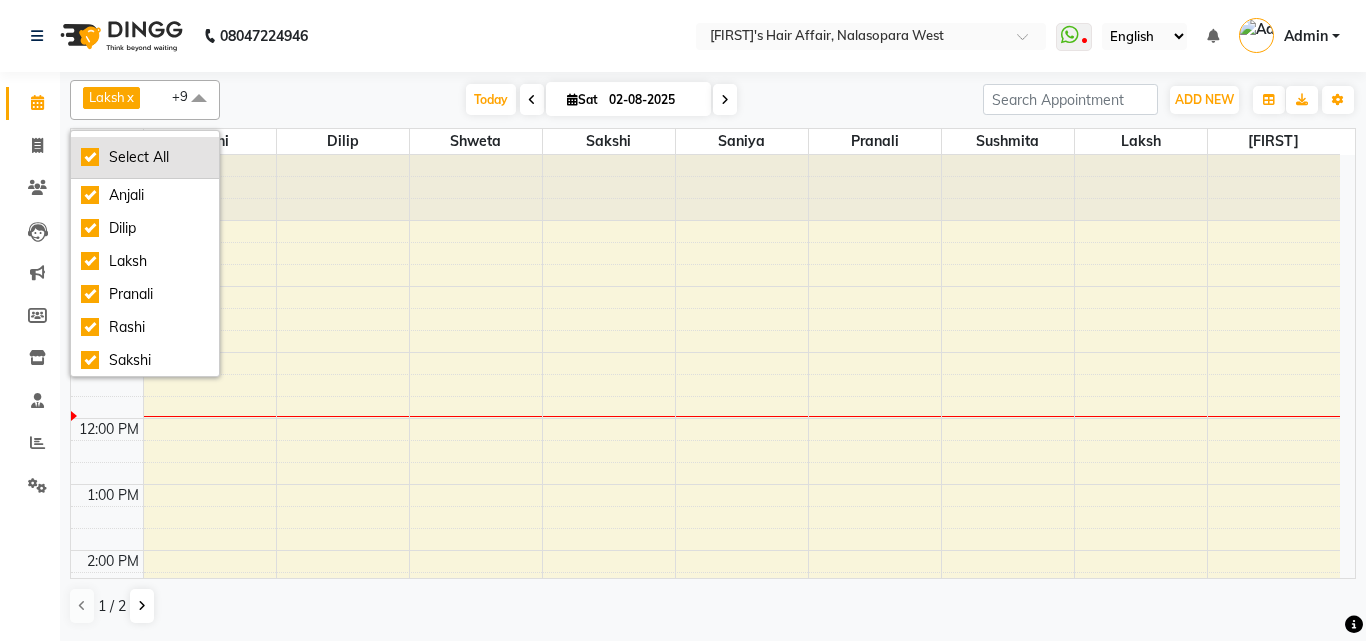 checkbox on "true" 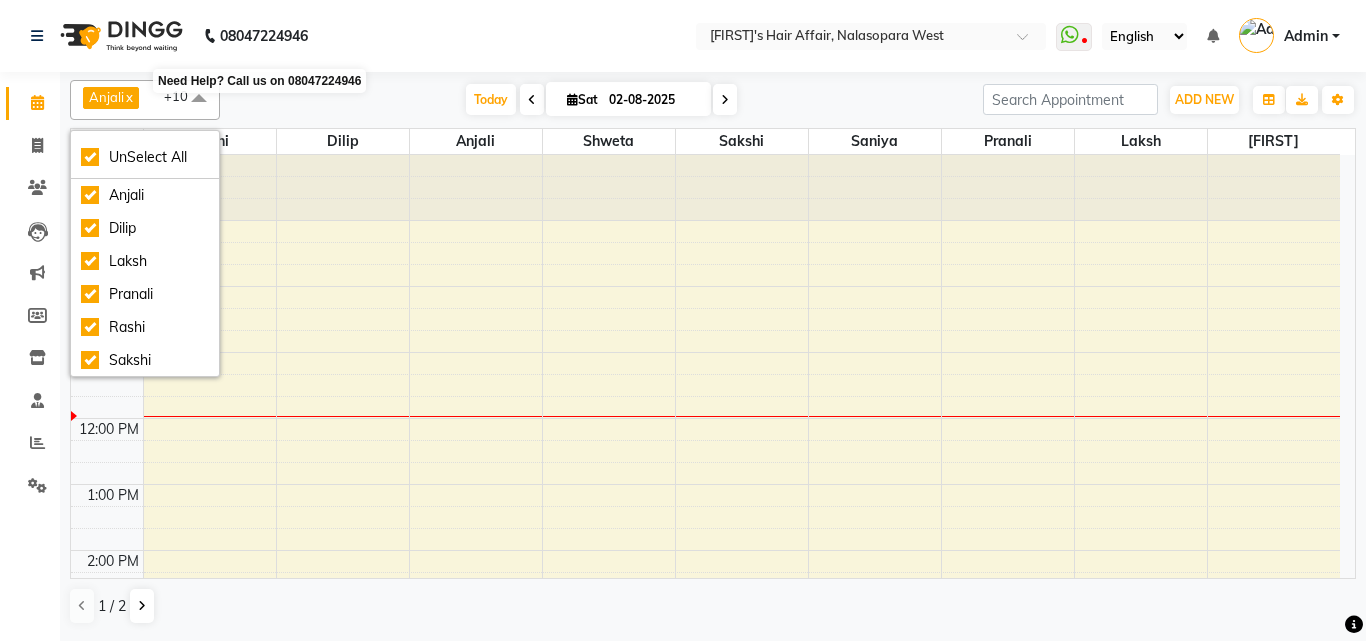 click on "08047224946" 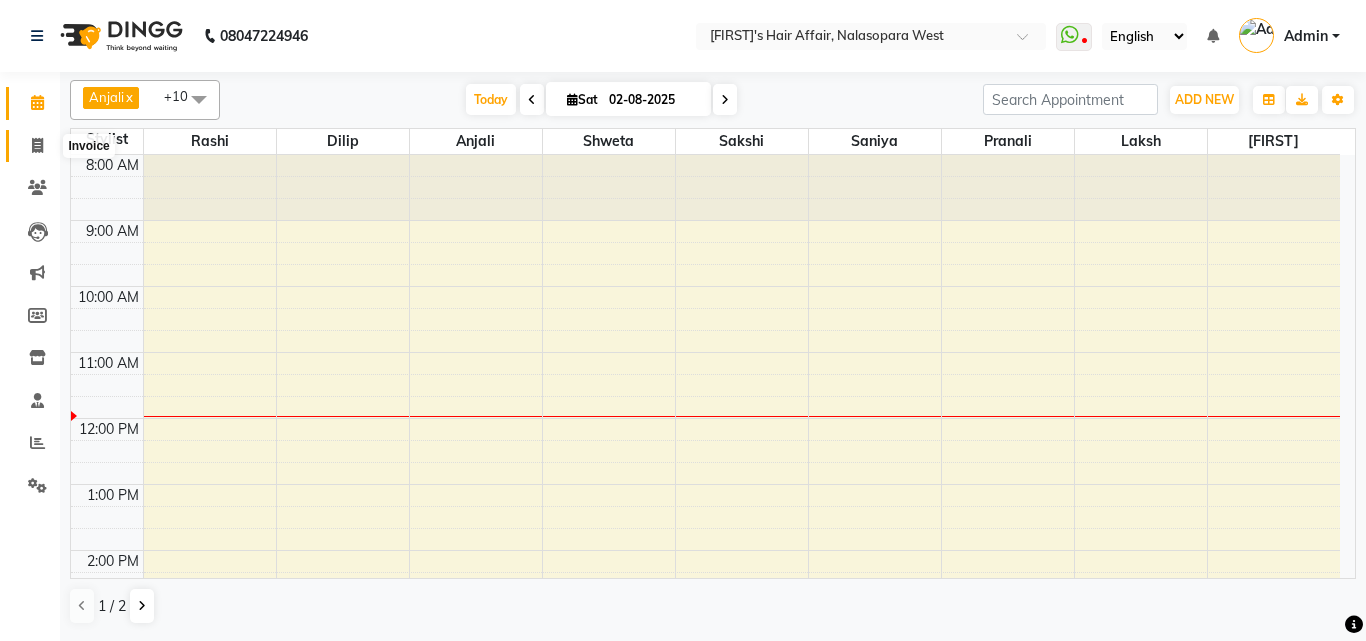 click 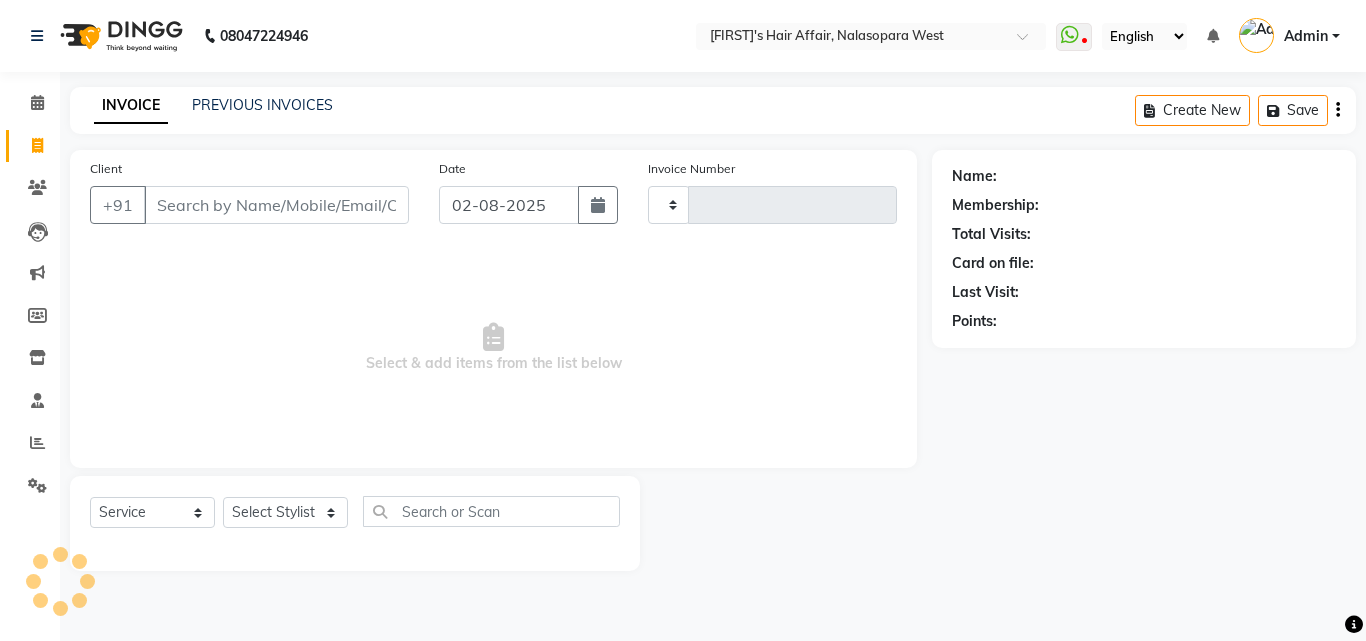 click 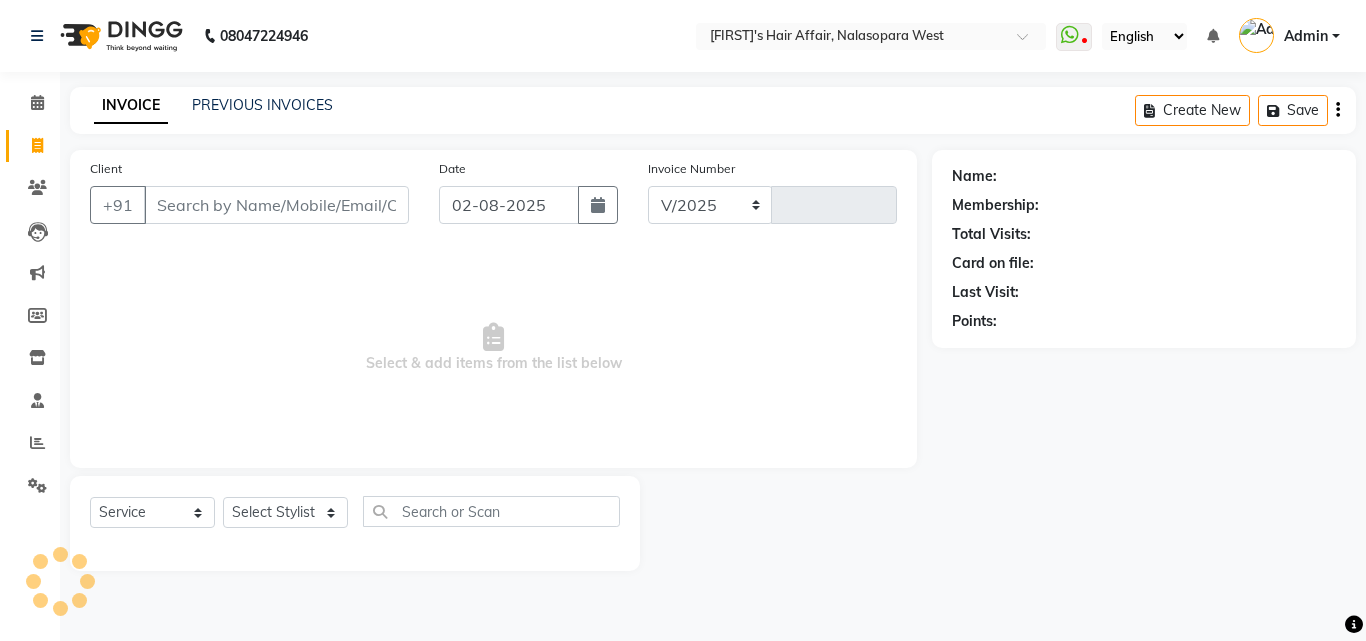 select on "6172" 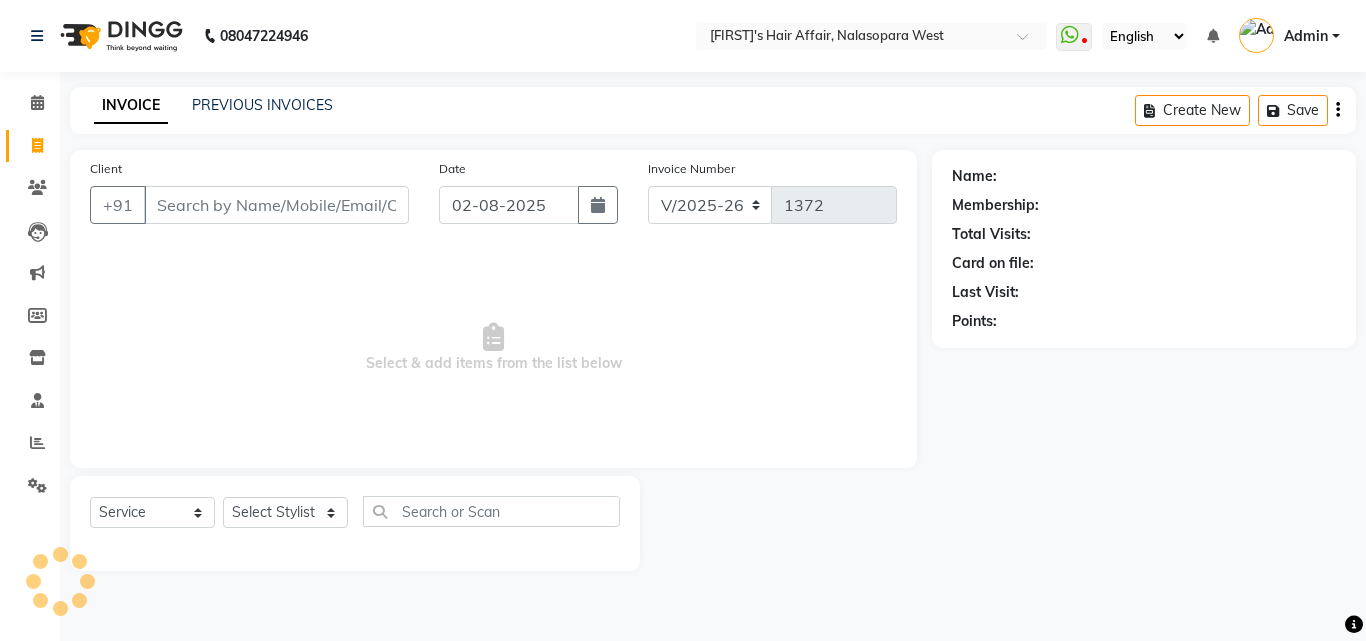 click on "PREVIOUS INVOICES" 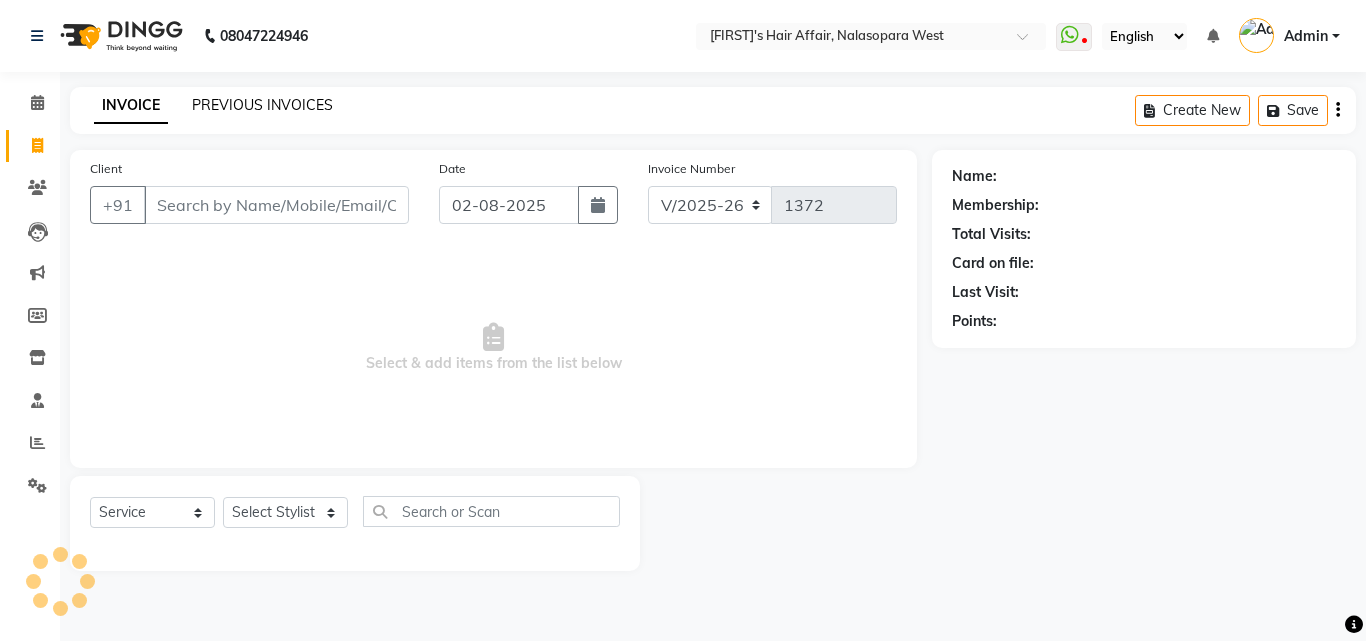 drag, startPoint x: 256, startPoint y: 112, endPoint x: 322, endPoint y: 78, distance: 74.24284 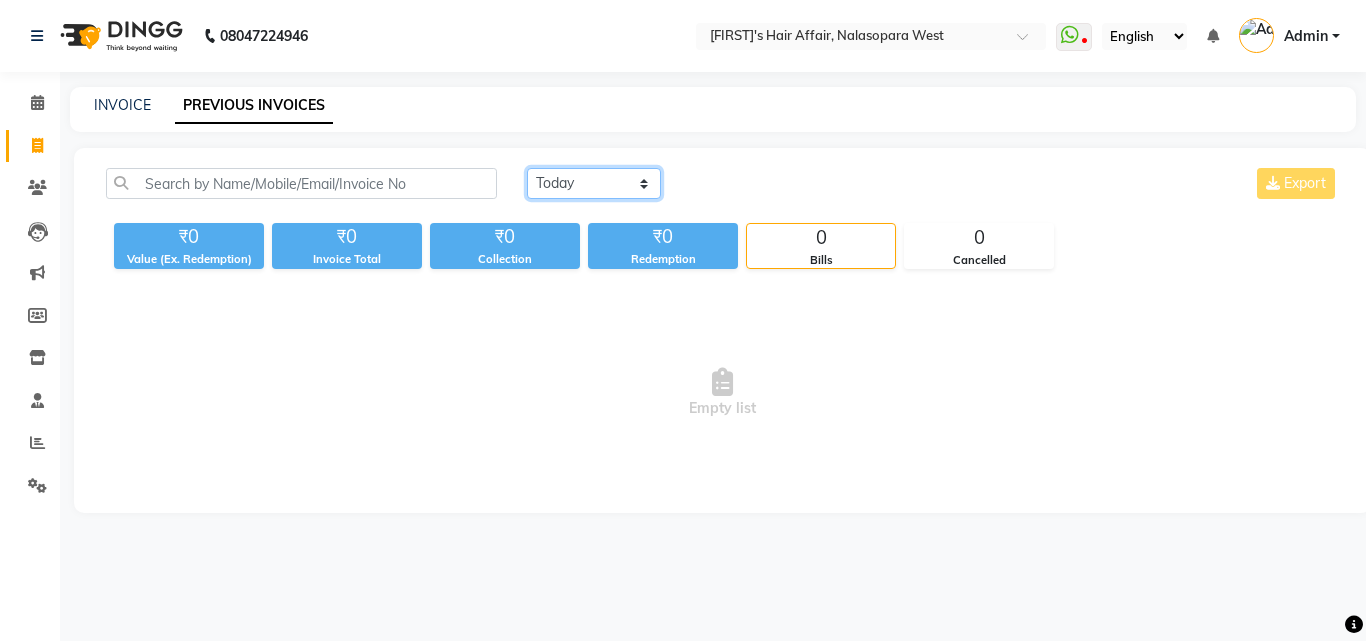 click on "Today Yesterday Custom Range" 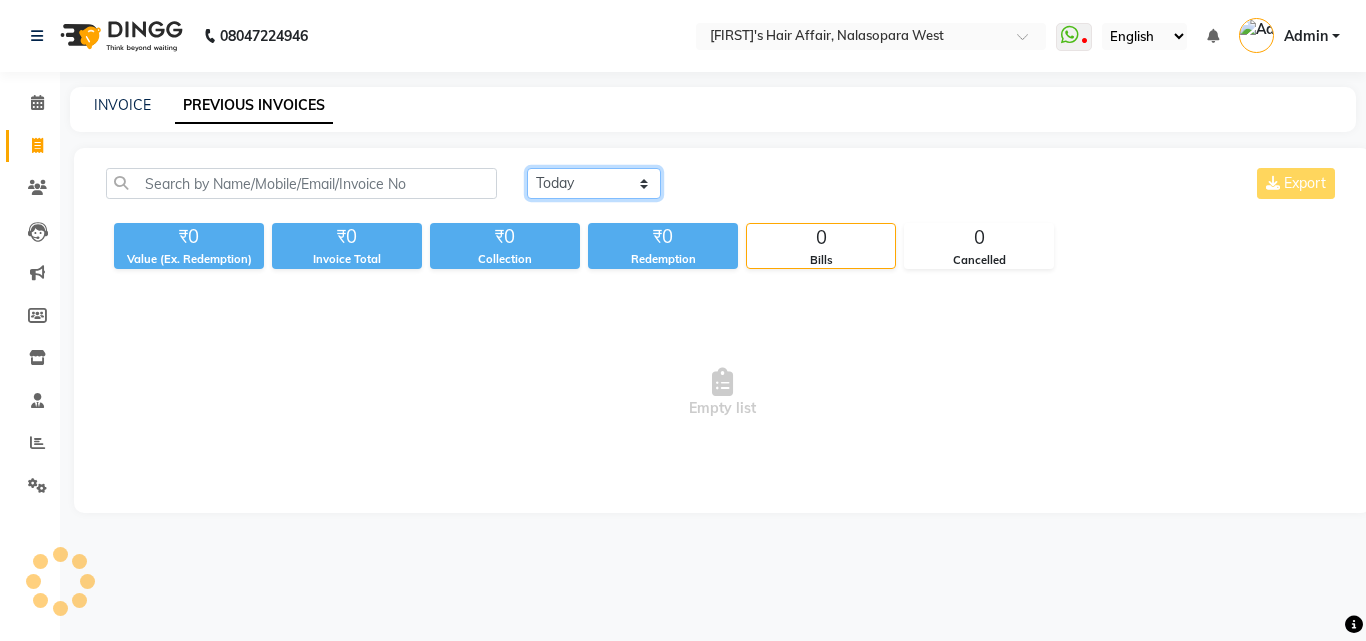 click on "Today Yesterday Custom Range" 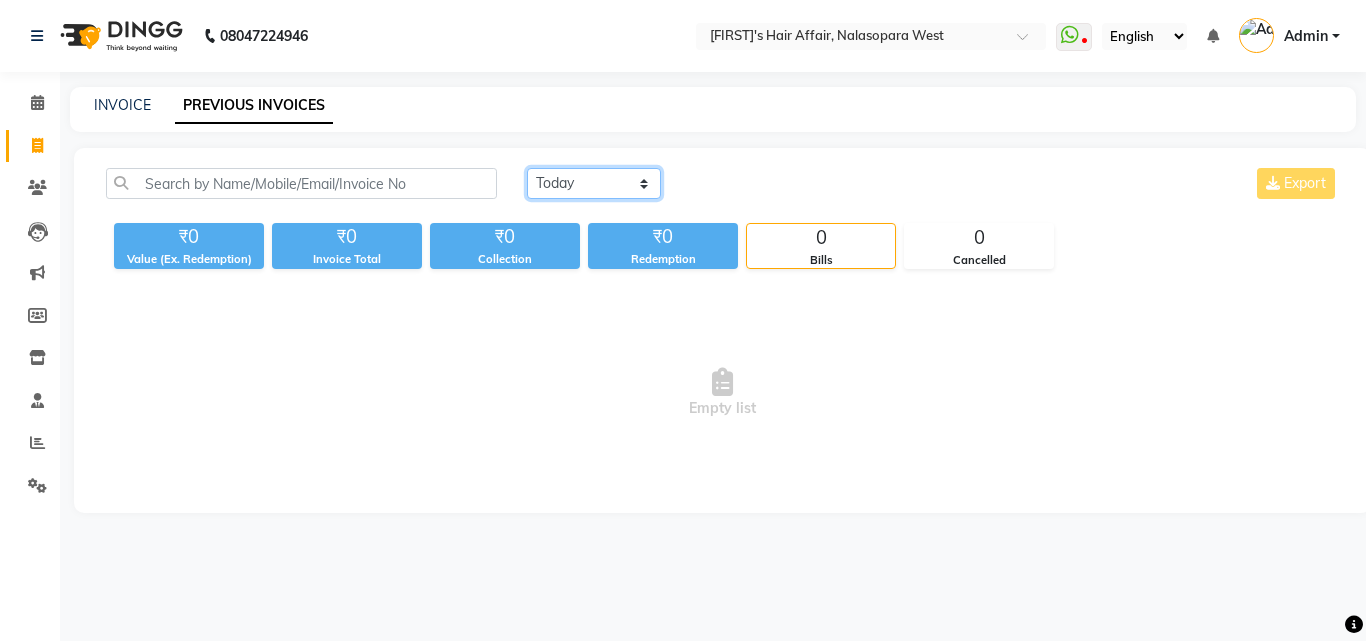 select on "yesterday" 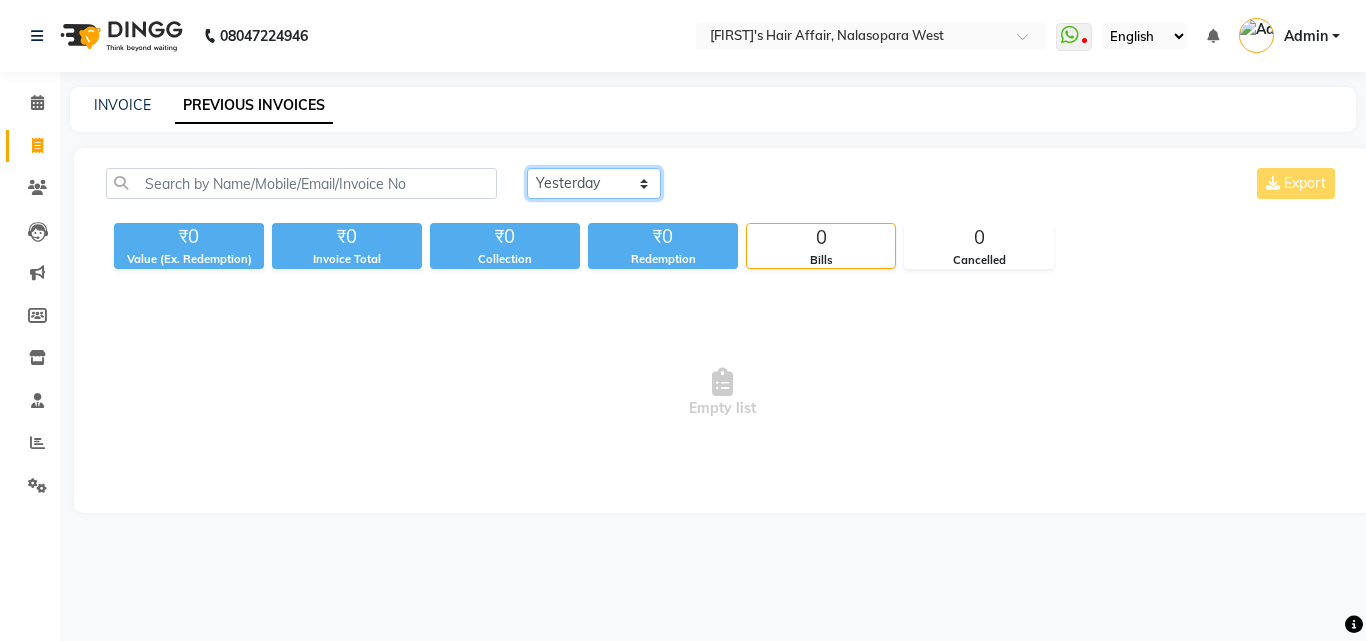 click on "Today Yesterday Custom Range" 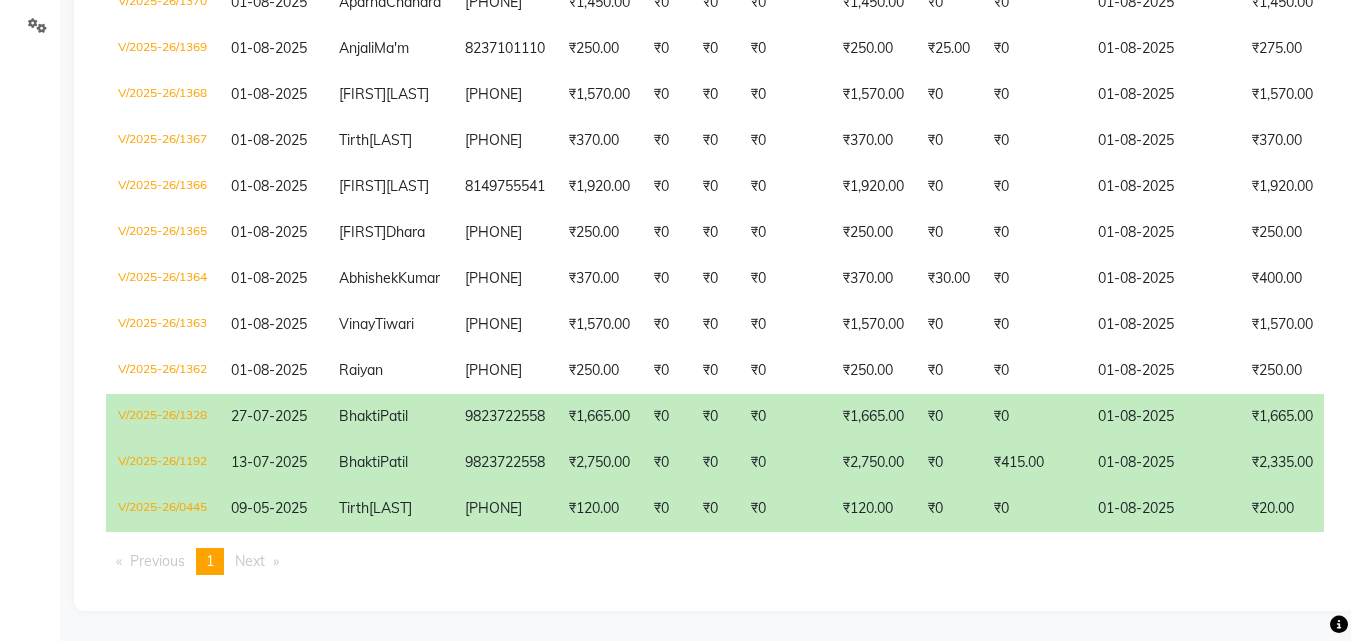 scroll, scrollTop: 575, scrollLeft: 0, axis: vertical 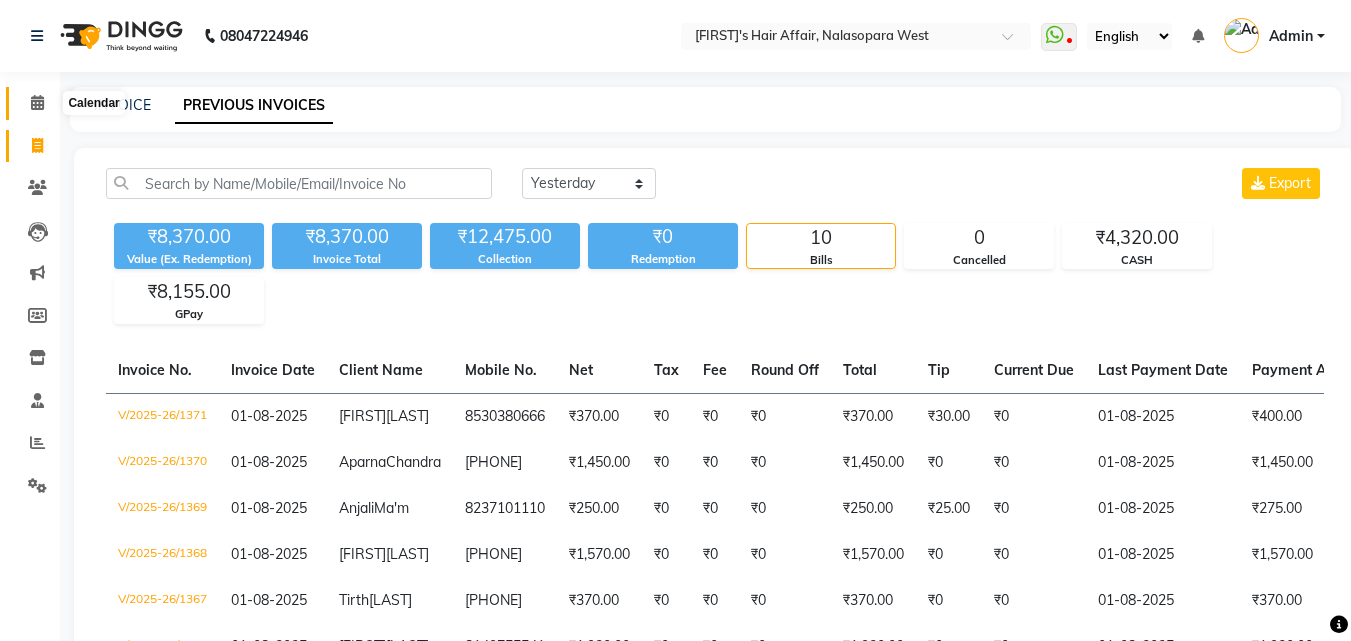 click 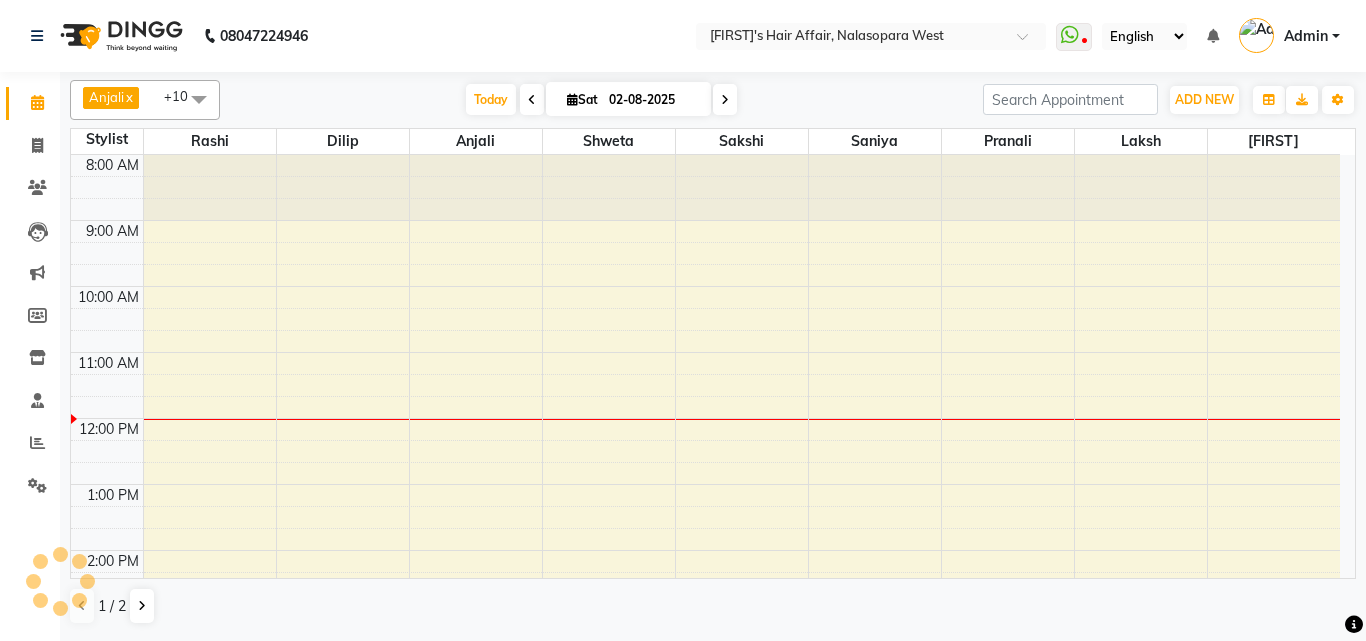 scroll, scrollTop: 265, scrollLeft: 0, axis: vertical 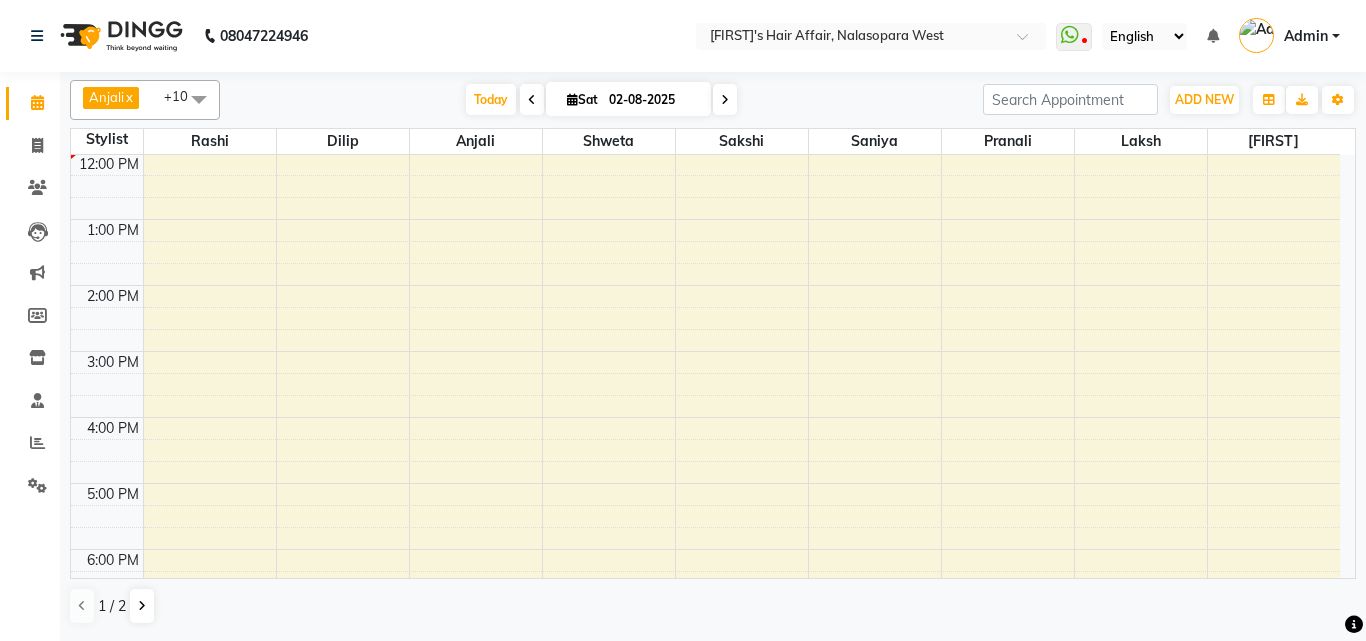 click at bounding box center [532, 100] 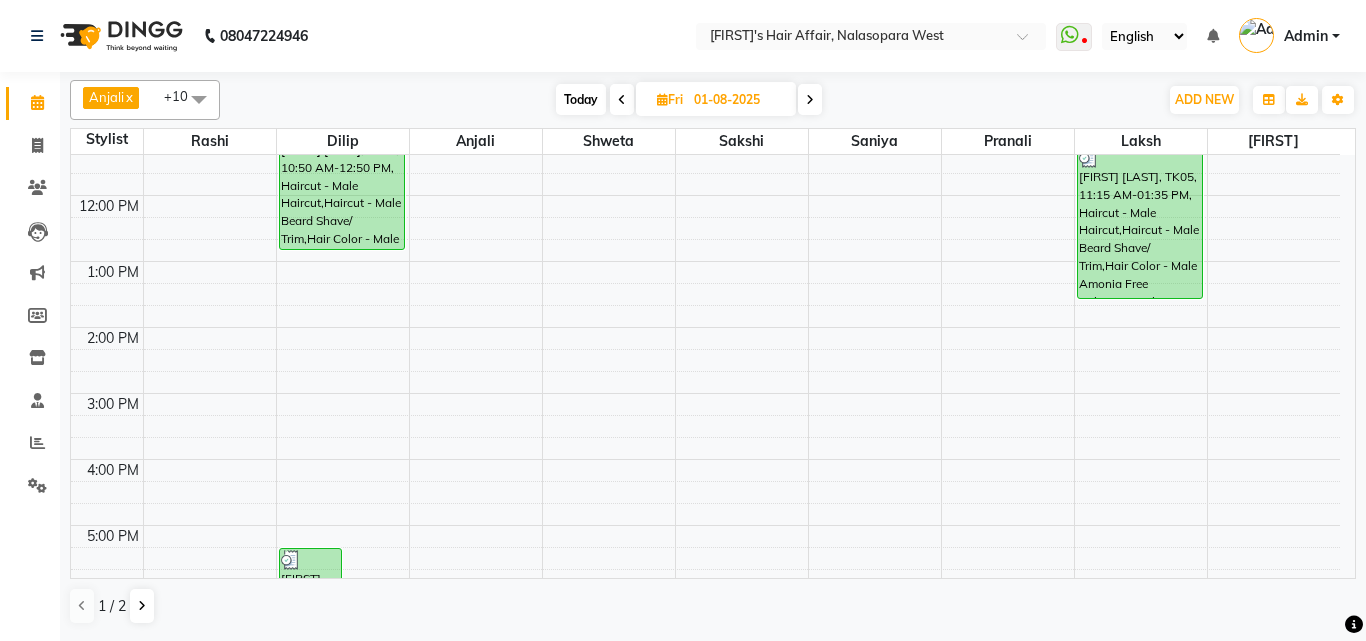 scroll, scrollTop: 132, scrollLeft: 0, axis: vertical 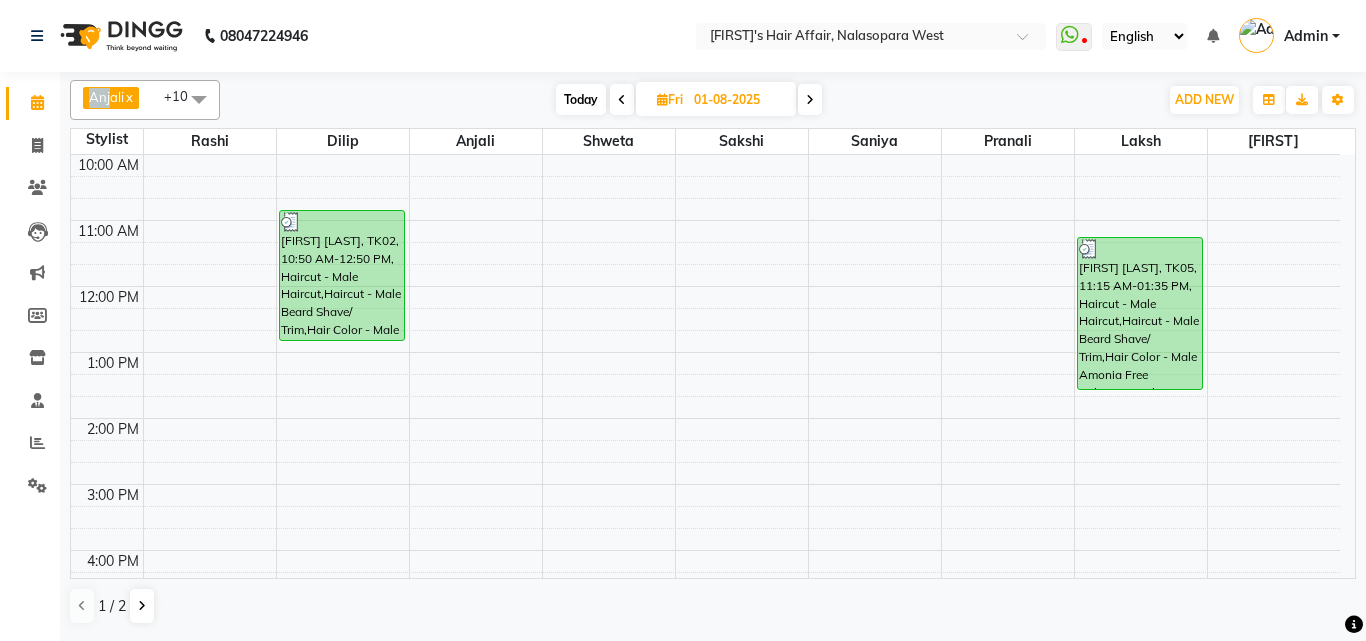 click on "[FIRST] x [FIRST] x [FIRST] x [FIRST] x [FIRST] x [FIRST] x [FIRST] x [FIRST] x [FIRST] x [FIRST]  x [FIRST] x +10" at bounding box center (145, 100) 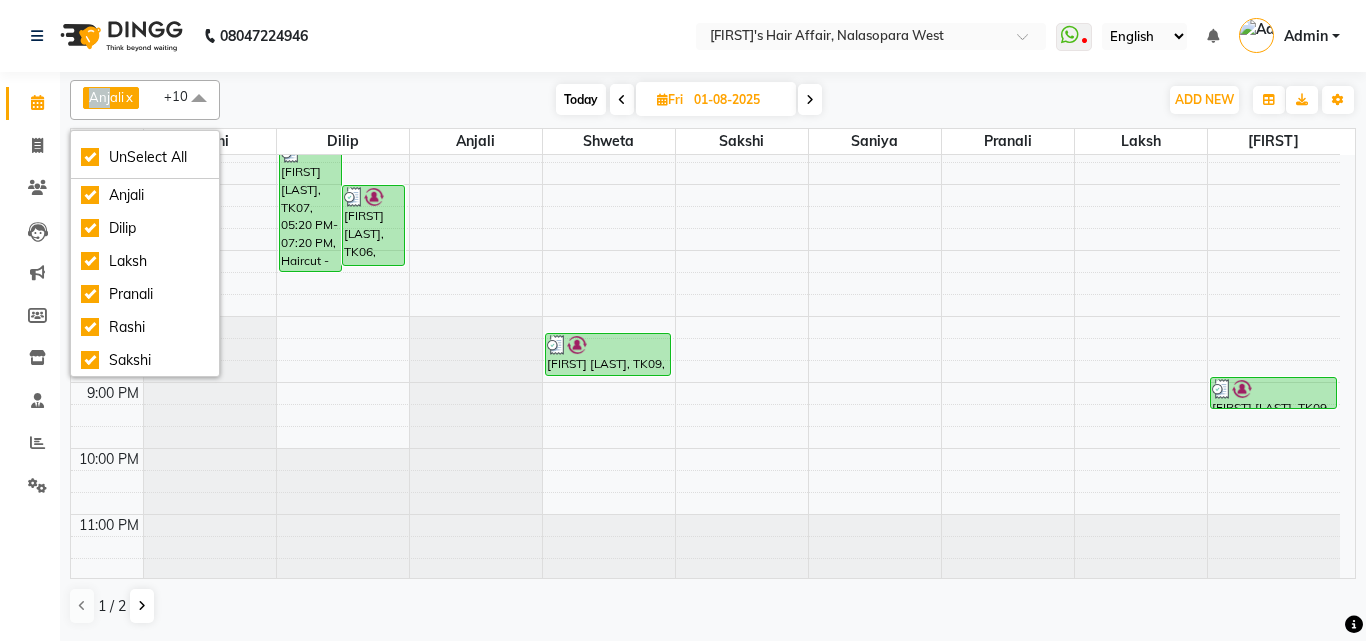 scroll, scrollTop: 632, scrollLeft: 0, axis: vertical 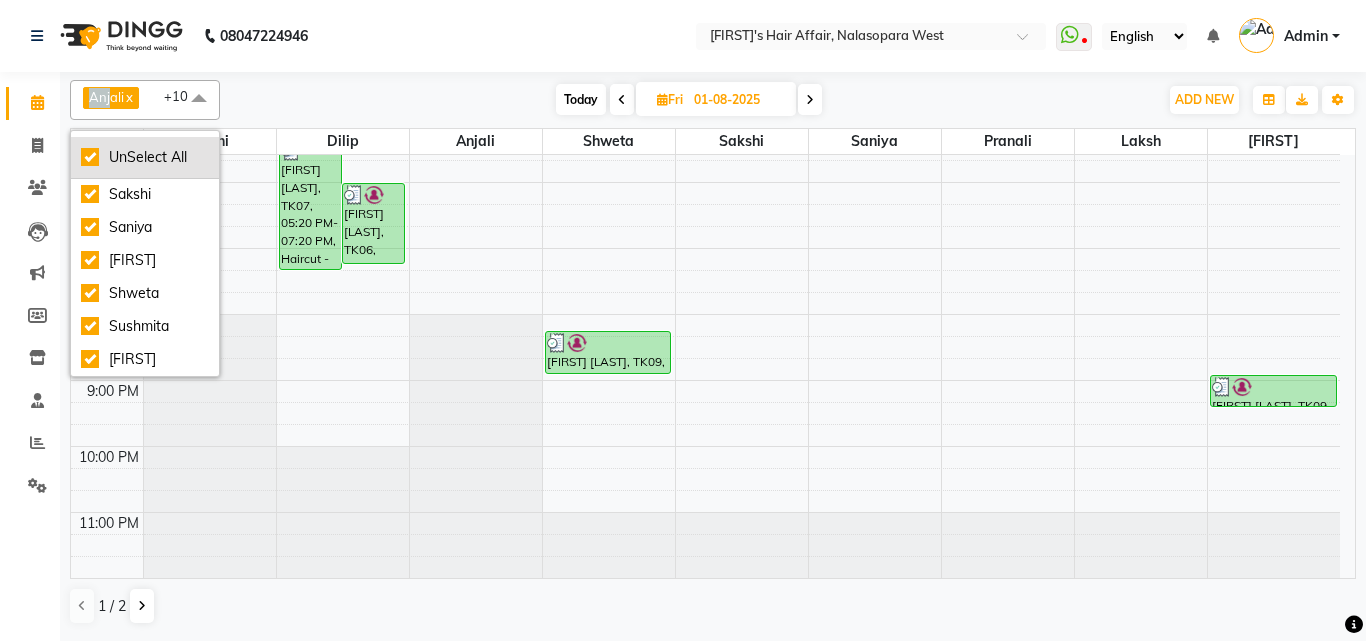 click on "UnSelect All" at bounding box center (145, 157) 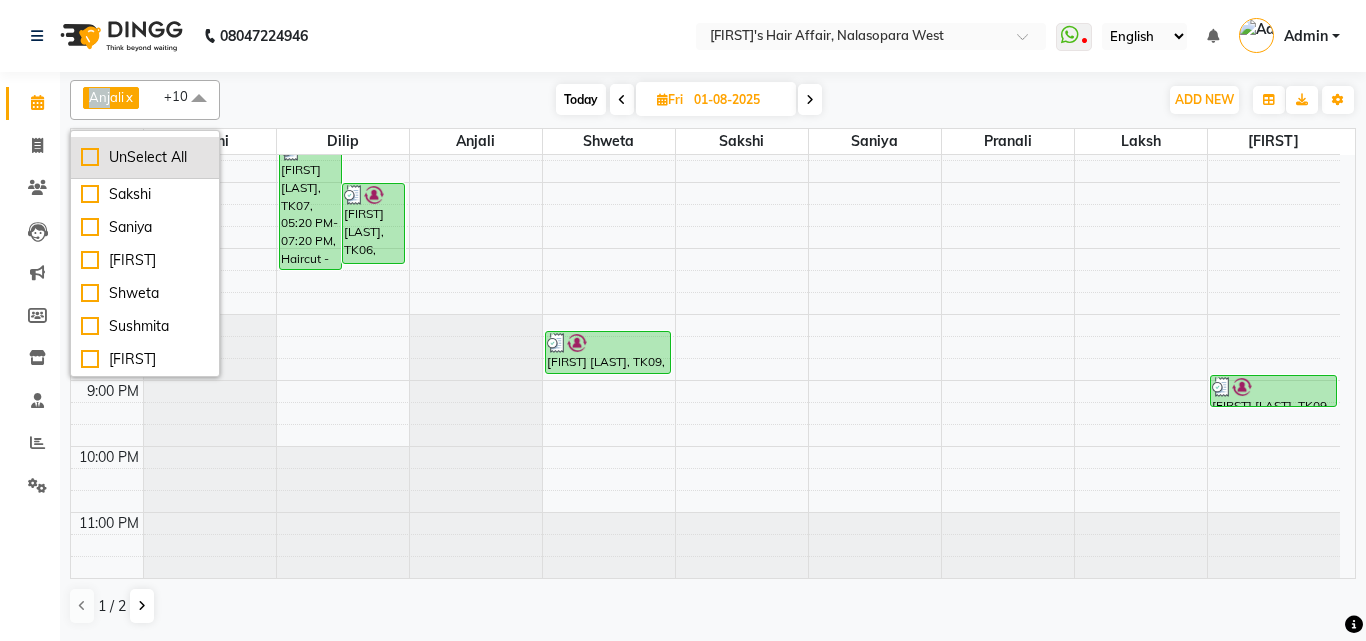 checkbox on "false" 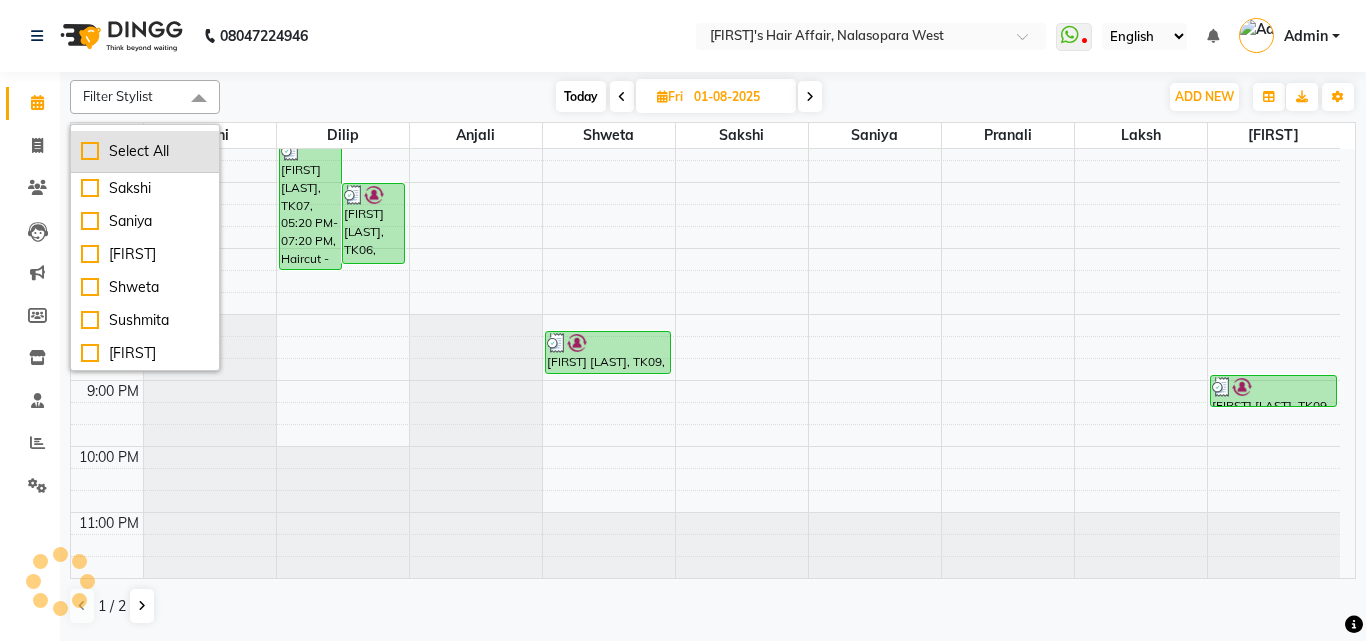 scroll, scrollTop: 626, scrollLeft: 0, axis: vertical 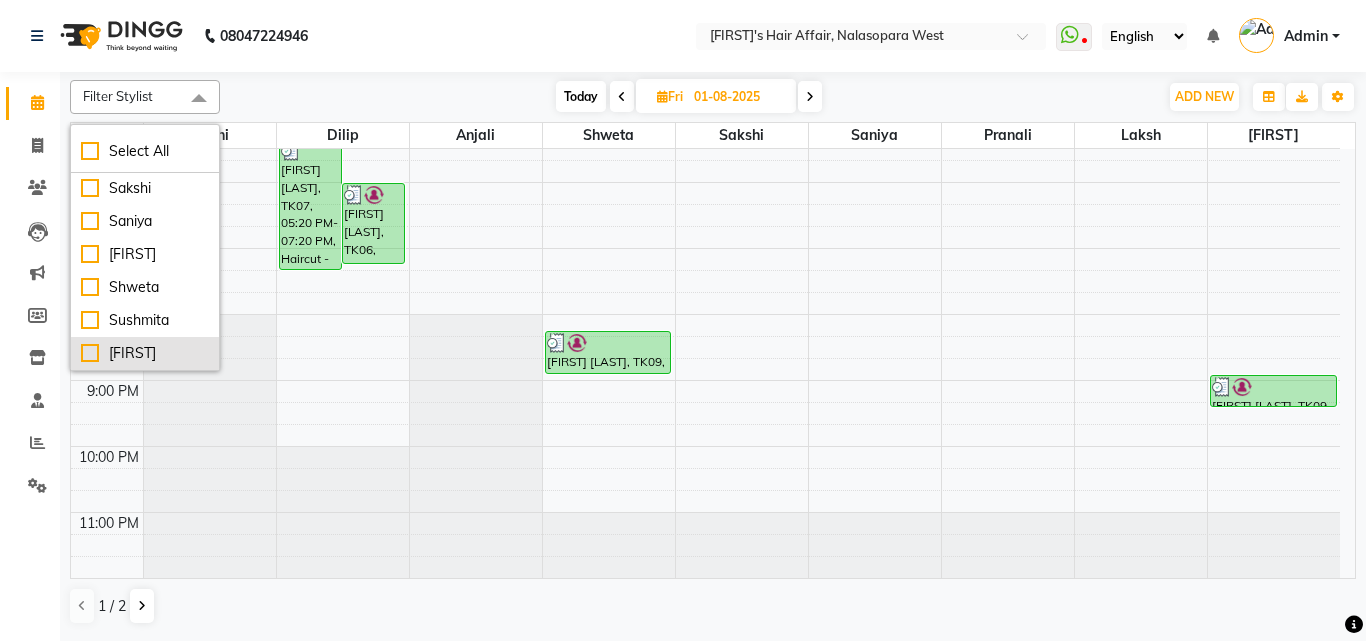 click on "[FIRST]" at bounding box center (145, 353) 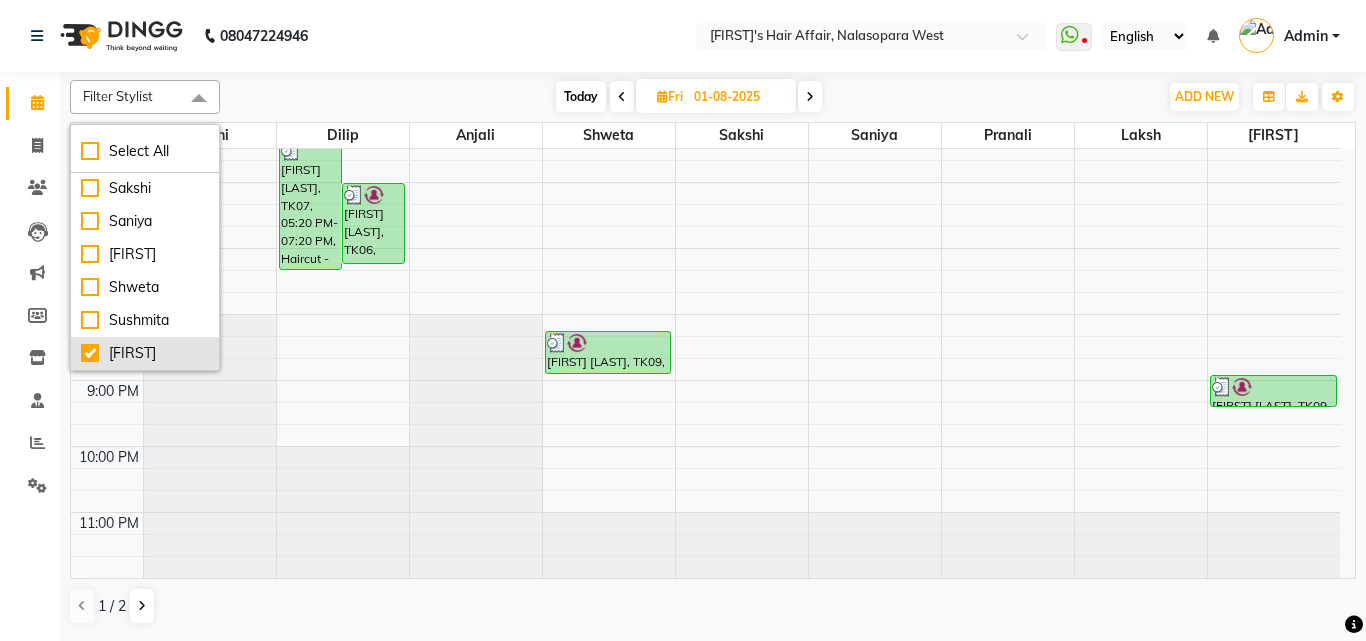 checkbox on "true" 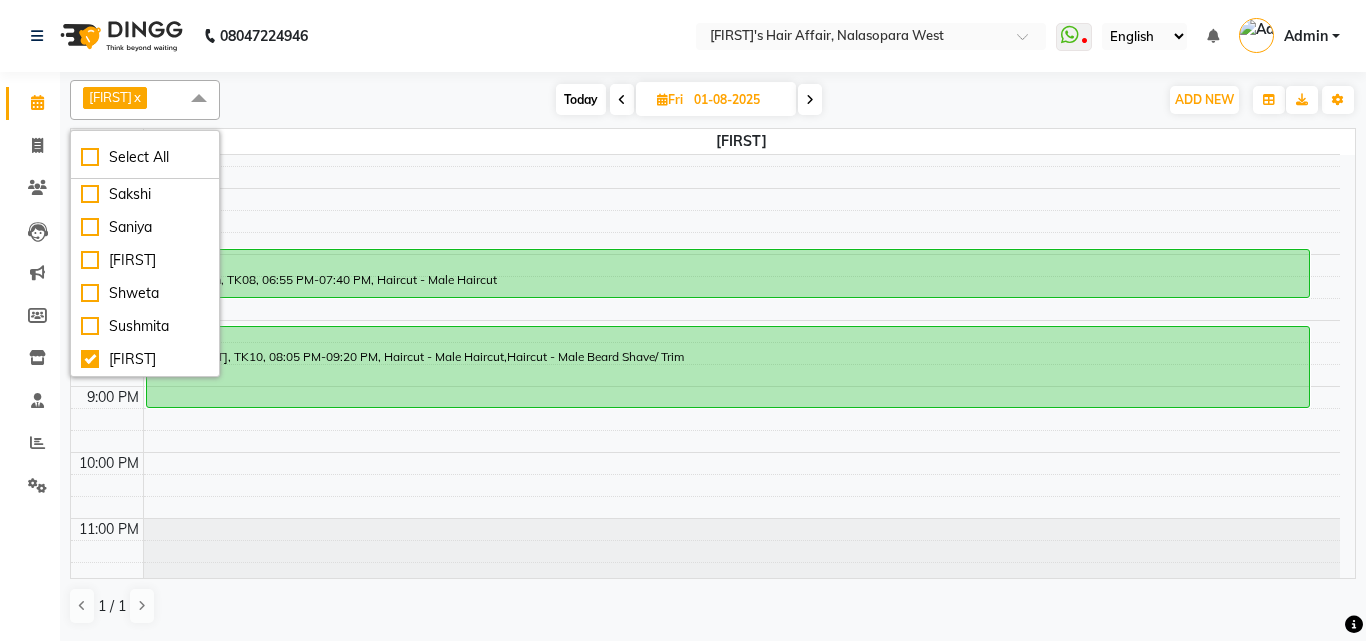 click on "Today  Fri 01-08-2025" at bounding box center (689, 100) 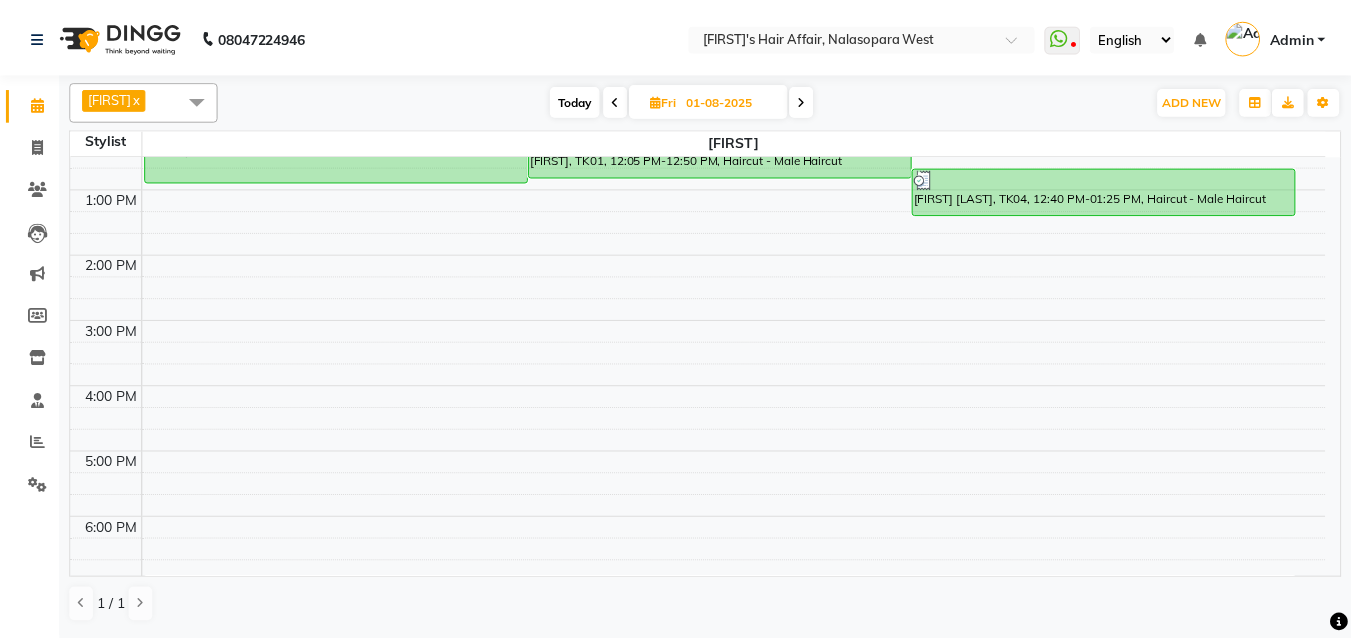 scroll, scrollTop: 500, scrollLeft: 0, axis: vertical 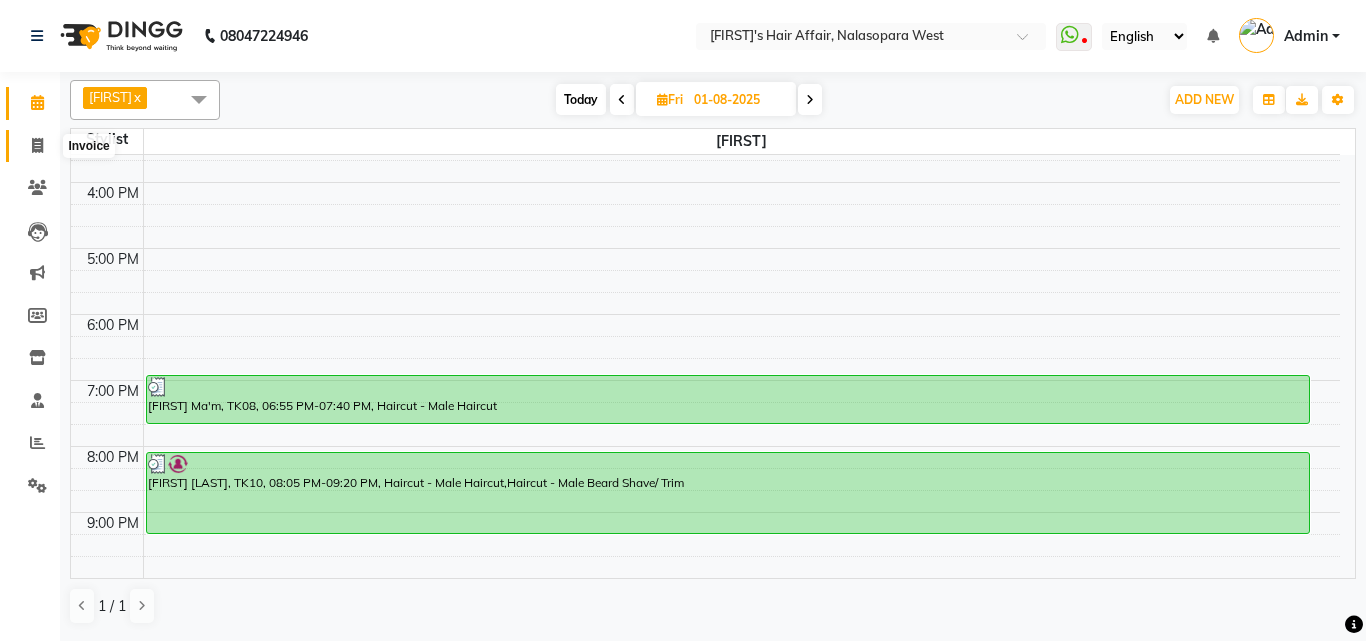 click 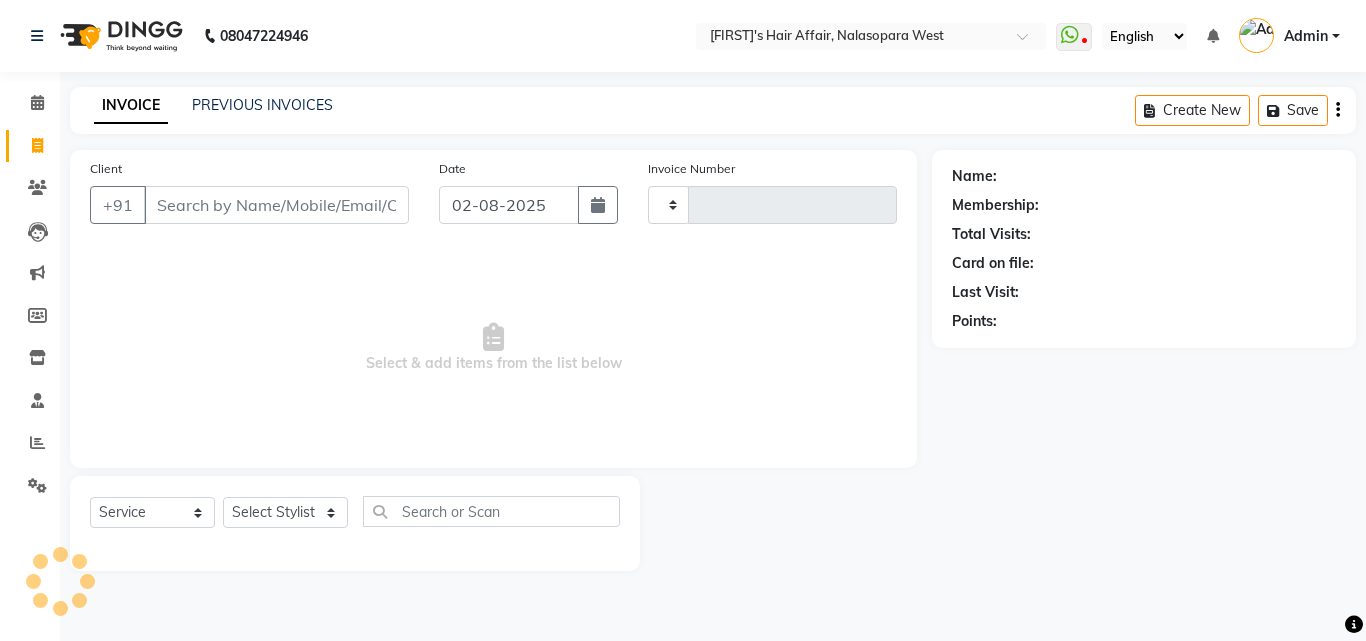 type on "1372" 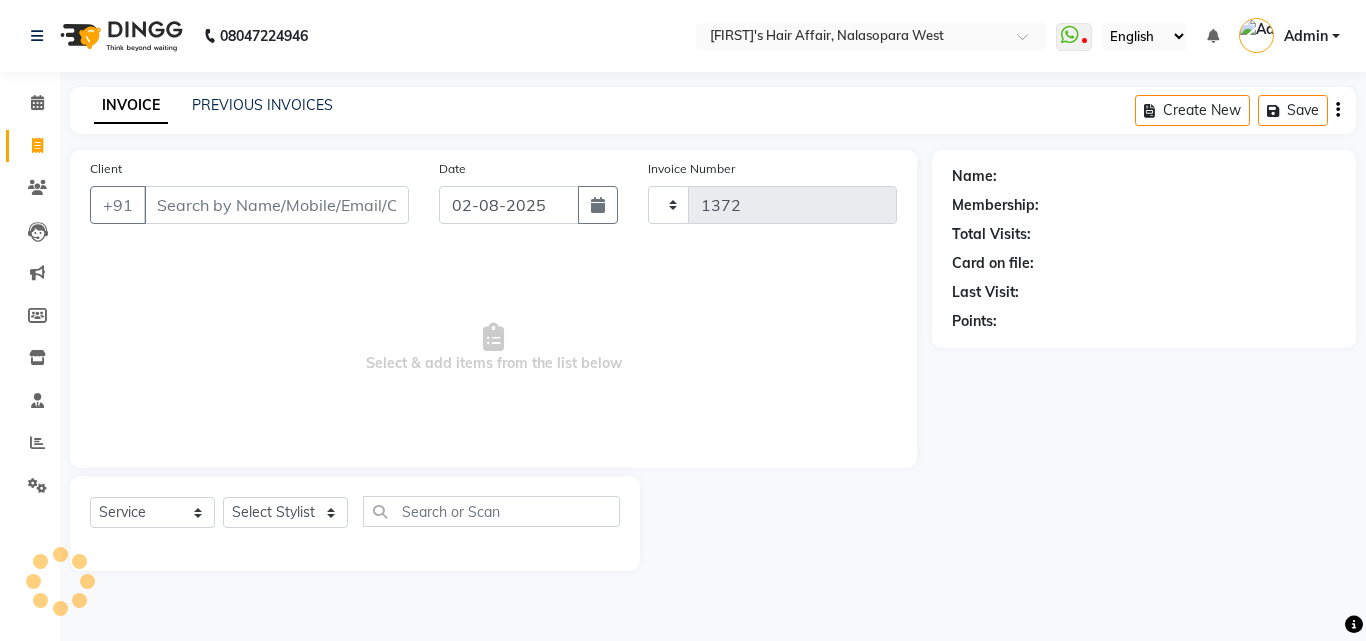 select on "6172" 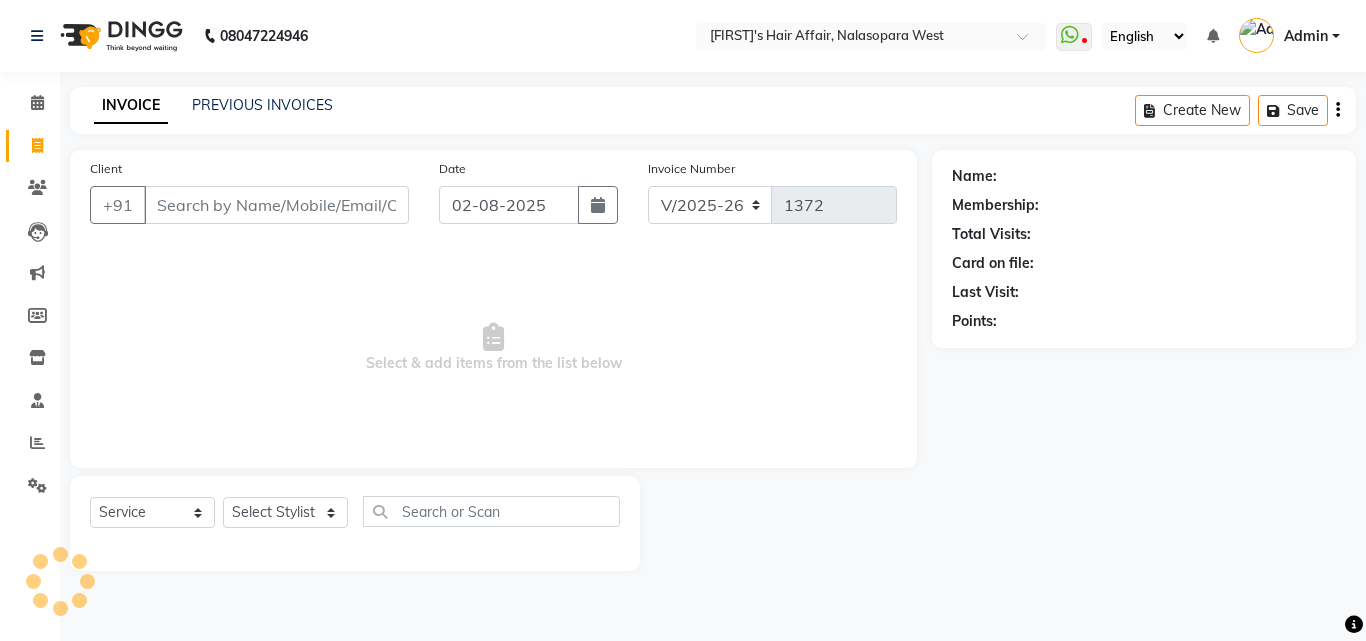 click on "PREVIOUS INVOICES" 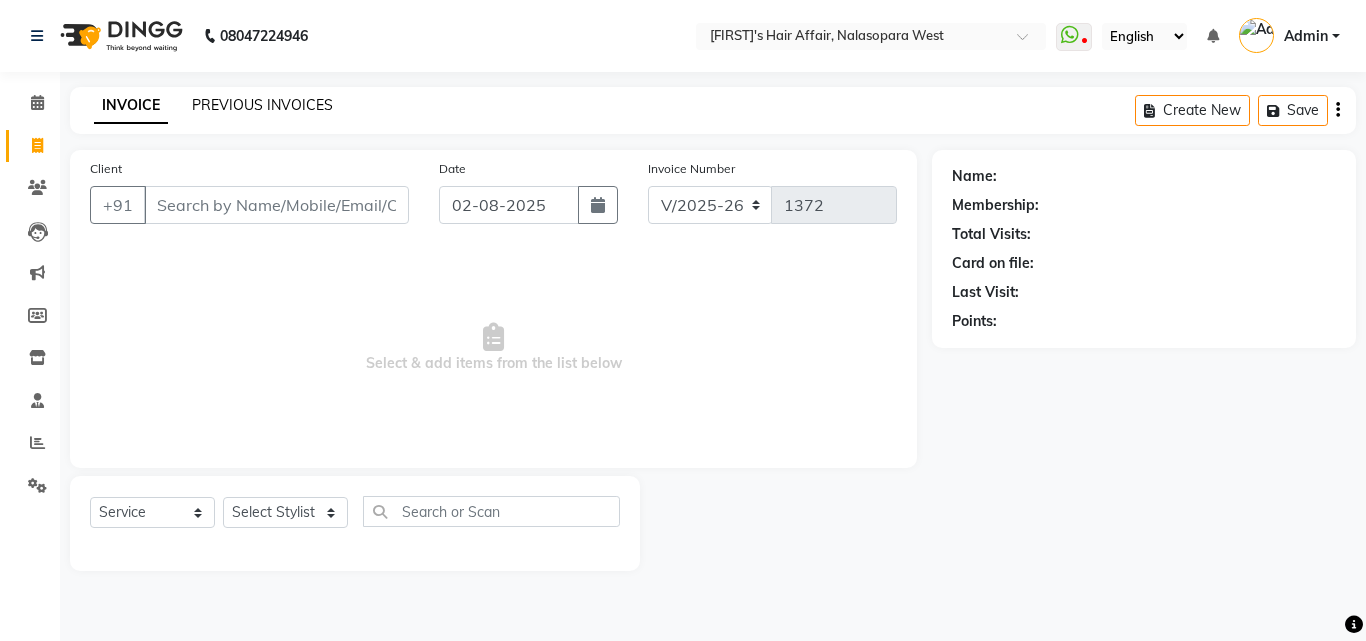 click on "PREVIOUS INVOICES" 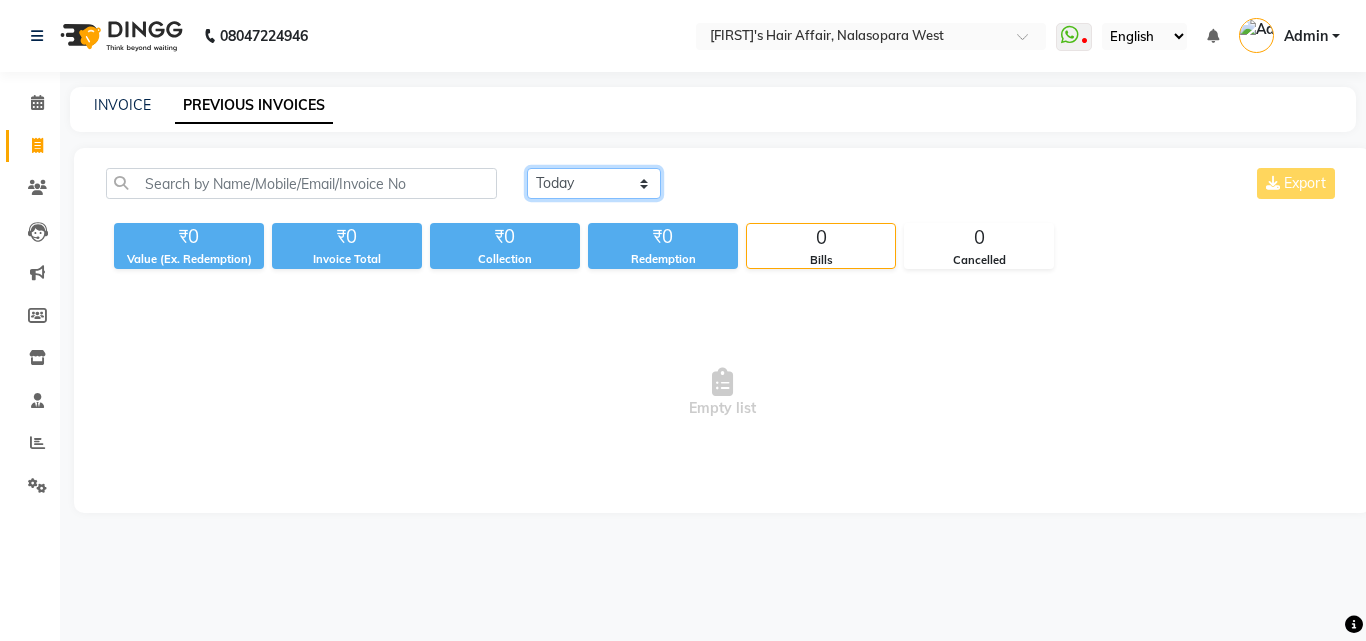 click on "Today Yesterday Custom Range" 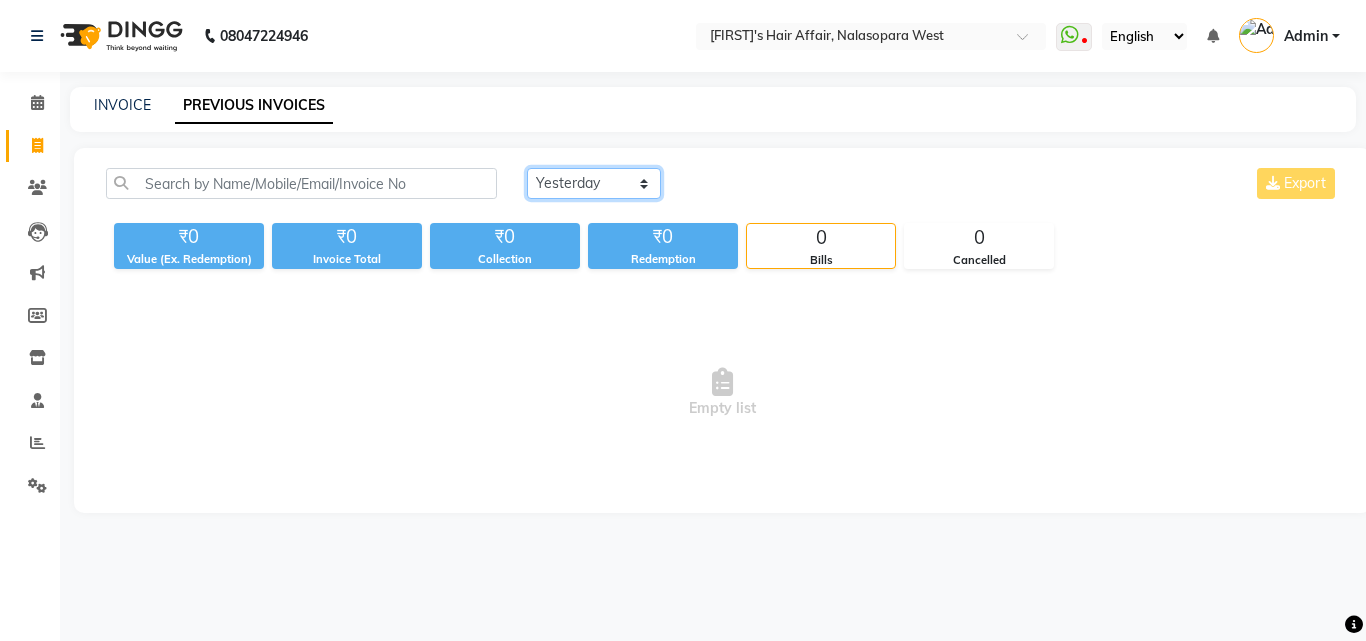click on "Today Yesterday Custom Range" 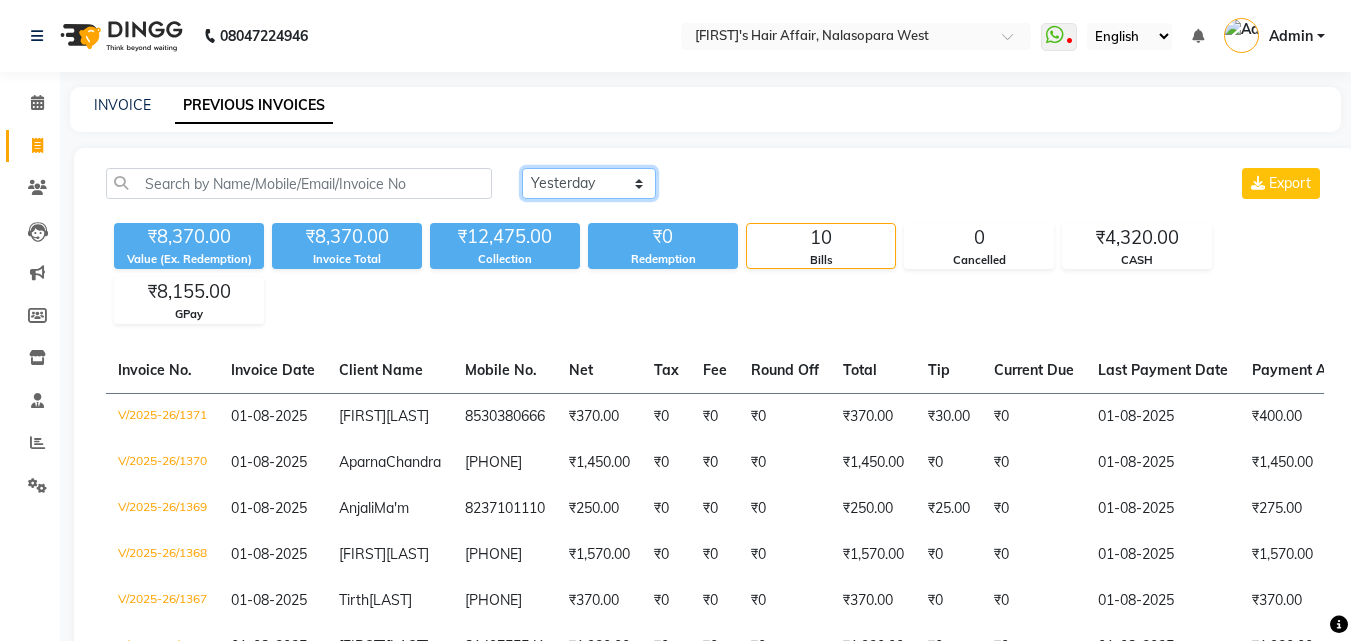 scroll, scrollTop: 100, scrollLeft: 0, axis: vertical 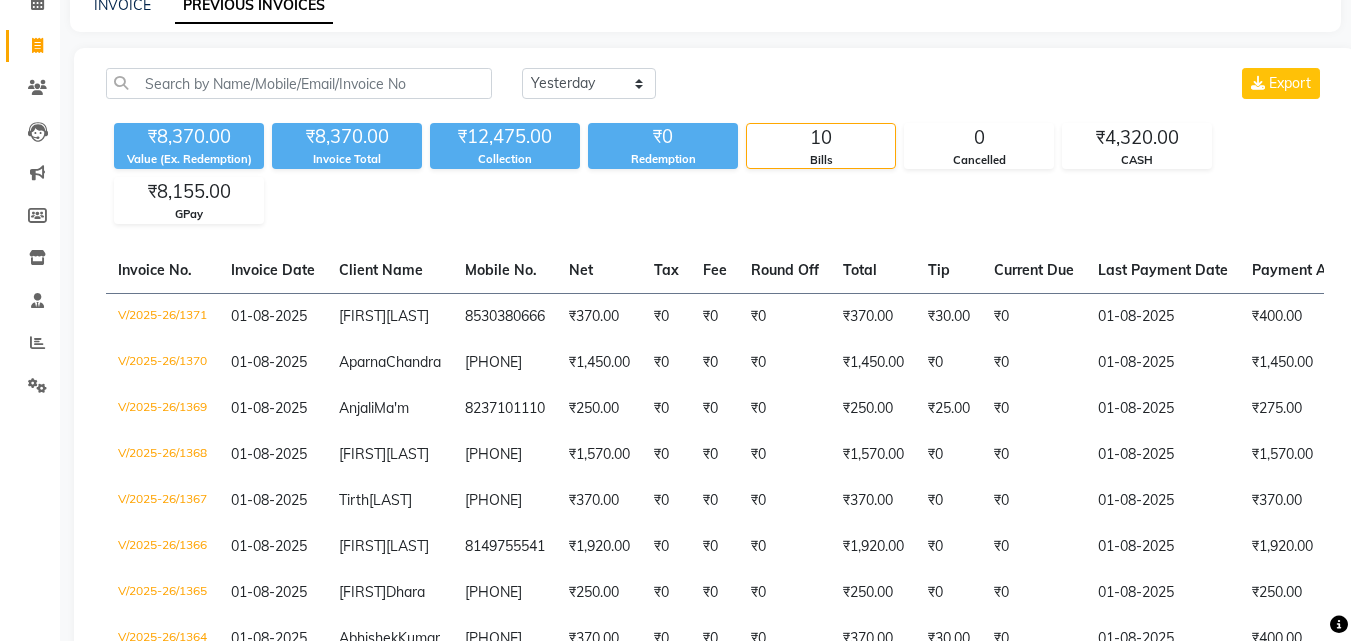 drag, startPoint x: 614, startPoint y: 183, endPoint x: 687, endPoint y: 13, distance: 185.0108 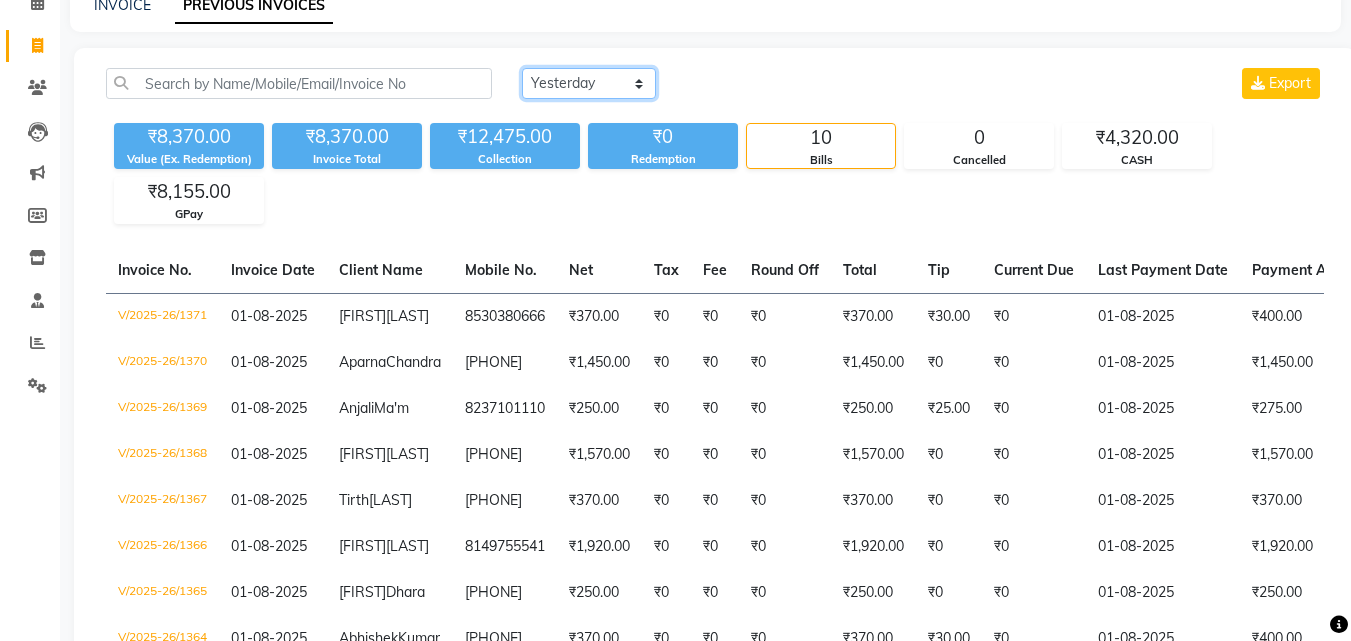 drag, startPoint x: 687, startPoint y: 13, endPoint x: 566, endPoint y: 77, distance: 136.88316 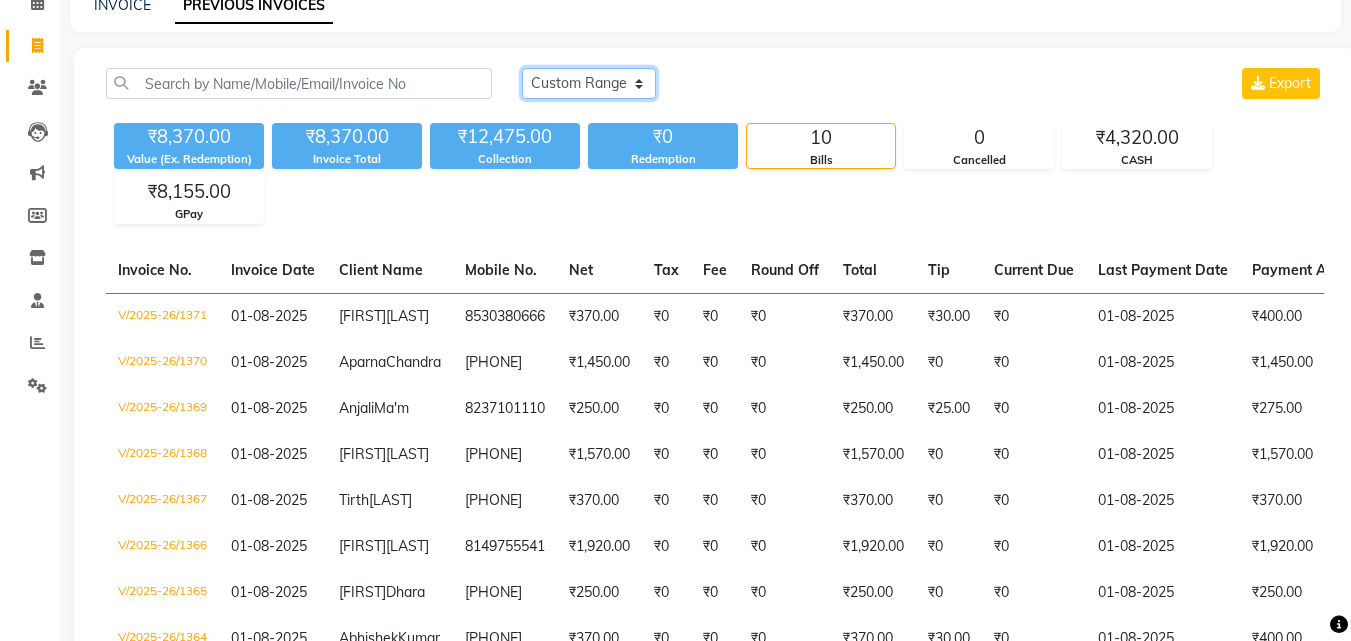 click on "Today Yesterday Custom Range" 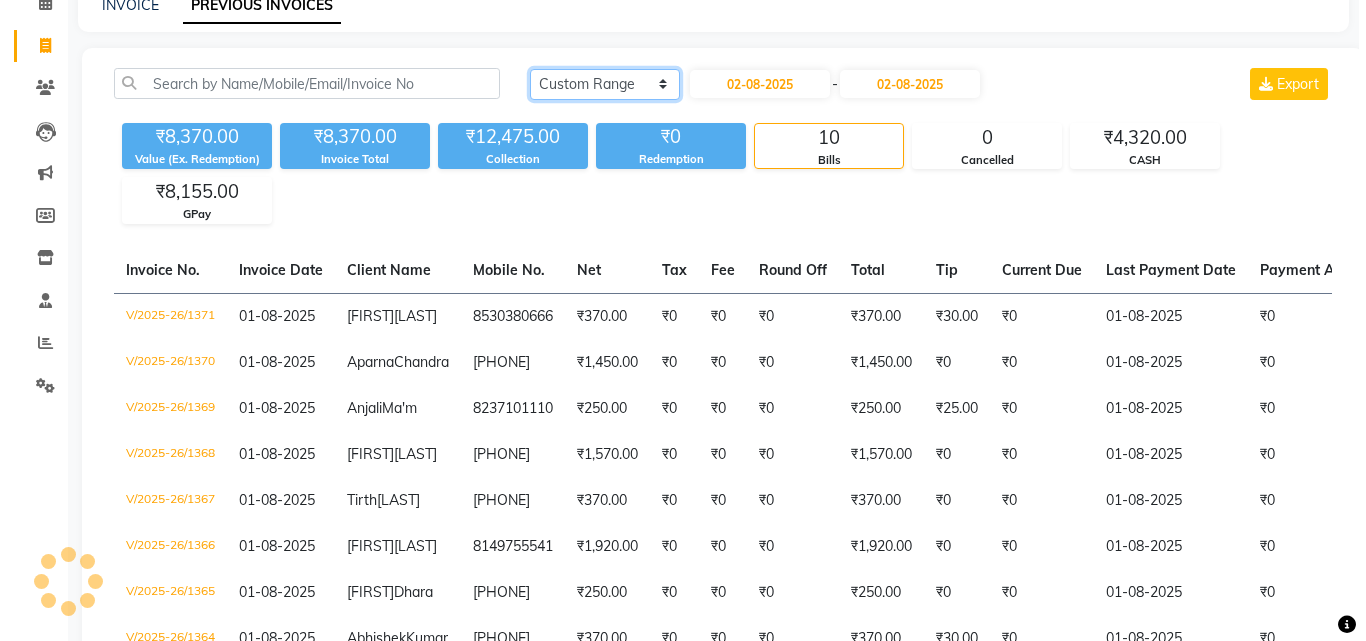 scroll, scrollTop: 0, scrollLeft: 0, axis: both 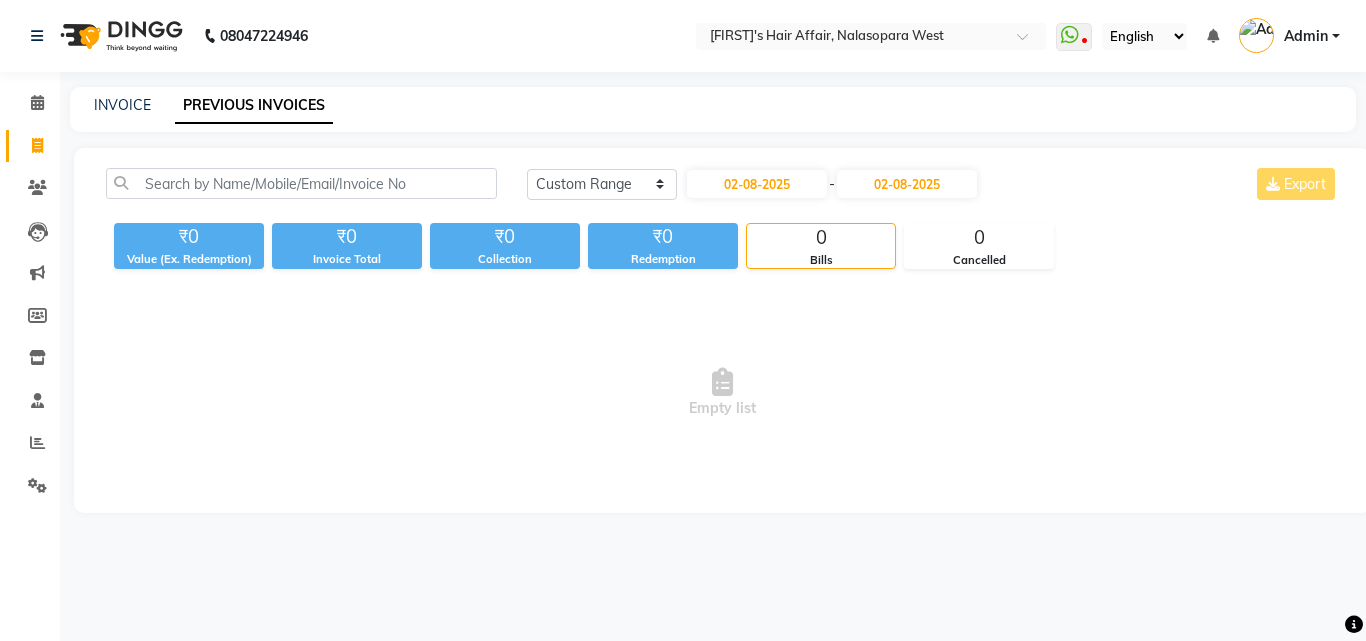 click on "08047224946 Select Location × [FIRST]'s Hair Affair, Nalasopara West  WhatsApp Status  ✕ Status:  Disconnected Most Recent Message: 04-07-2025     07:43 PM Recent Service Activity: 04-07-2025     08:19 PM  08047224946Whatsapp Settings English ENGLISH Español العربية मराठी हिंदी ગુજરાતી தமிழ் 中文 Notifications nothing to show Admin Manage Profile Change Password Sign out  Version:3.15.11  ☀ [FIRST]'s Hair Affair, Nalasopara West  Calendar  Invoice  Clients  Leads   Marketing  Members  Inventory  Staff  Reports  Settings Completed InProgress Upcoming Dropped Tentative Check-In Confirm Bookings Generate Report Segments Page Builder INVOICE PREVIOUS INVOICES Today Yesterday Custom Range 02-08-2025 - 02-08-2025 Export ₹0 Value (Ex. Redemption) ₹0 Invoice Total  ₹0 Collection ₹0 Redemption 0 Bills 0 Cancelled  Empty list" at bounding box center [683, 320] 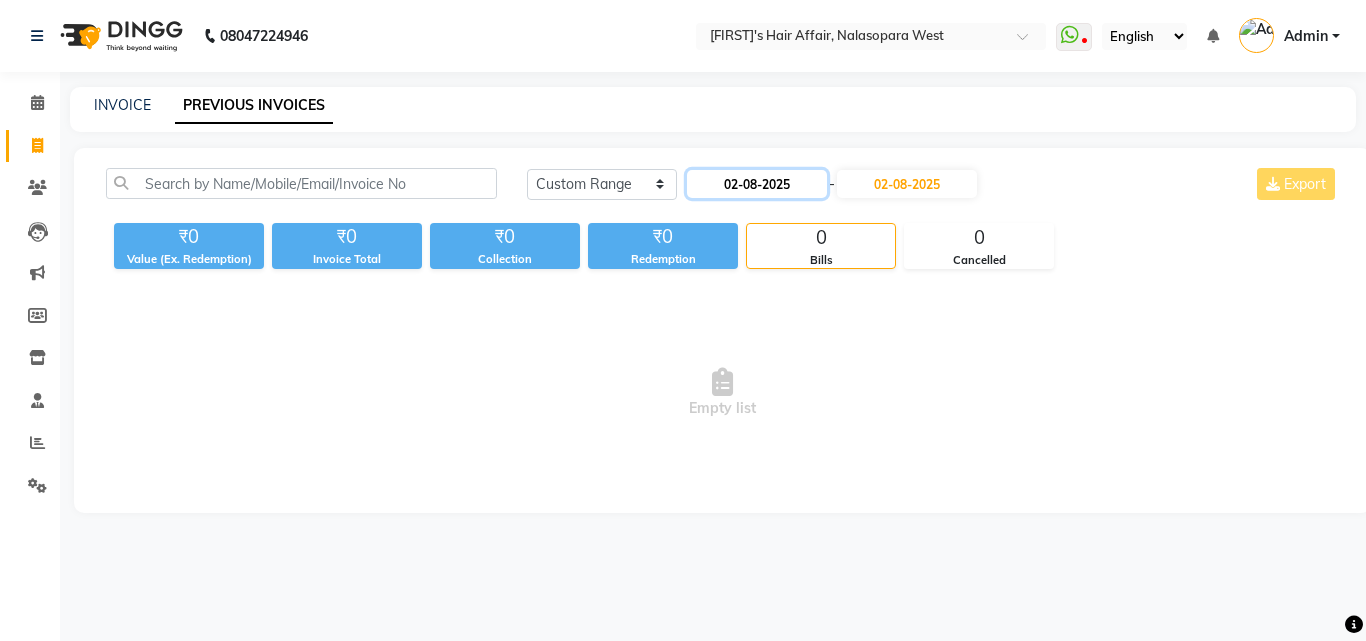 click on "02-08-2025" 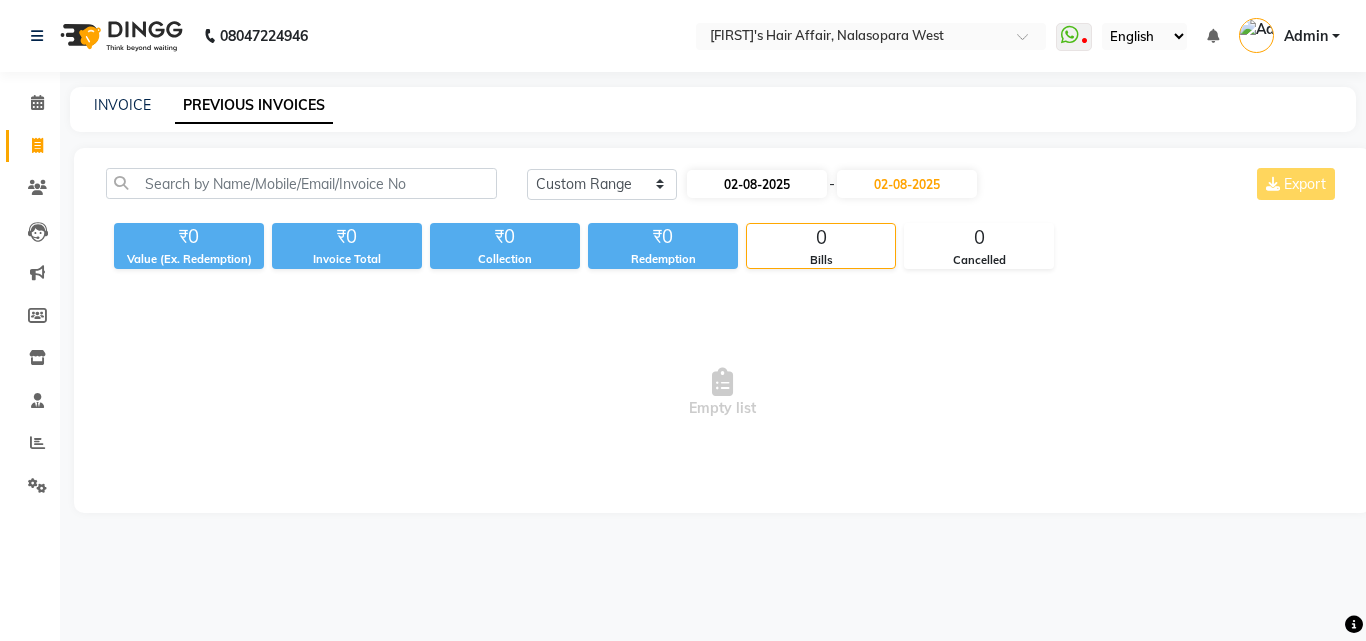 select on "8" 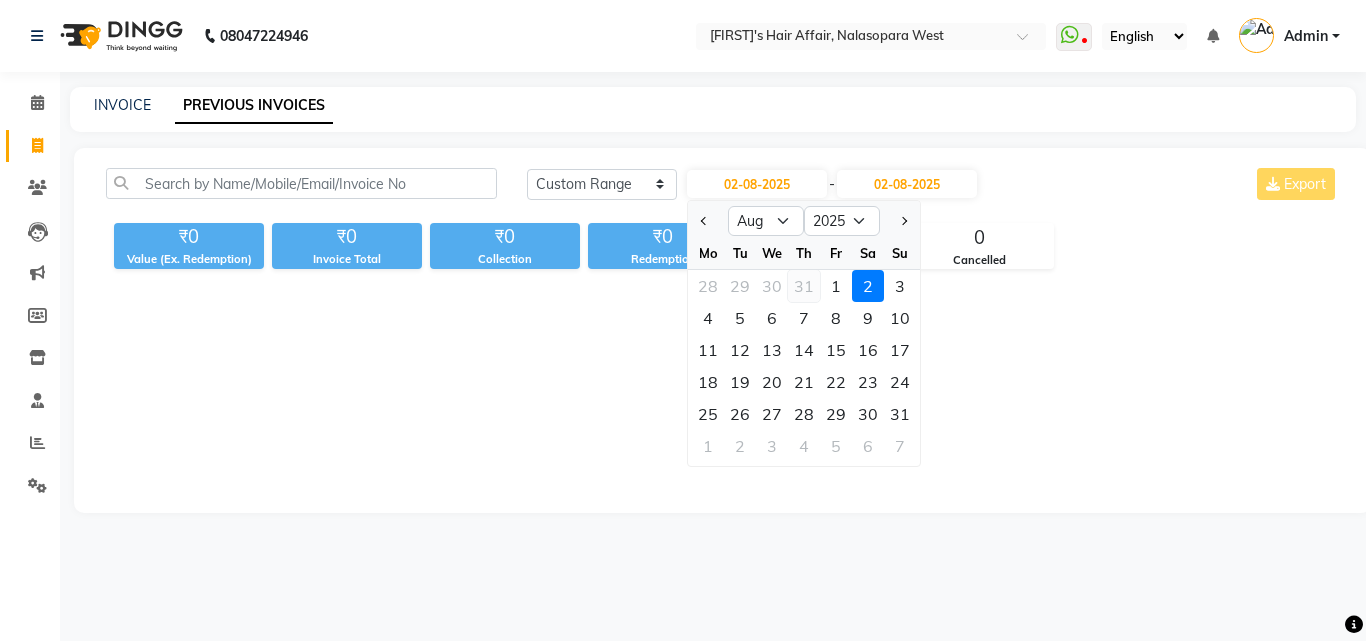click on "31" 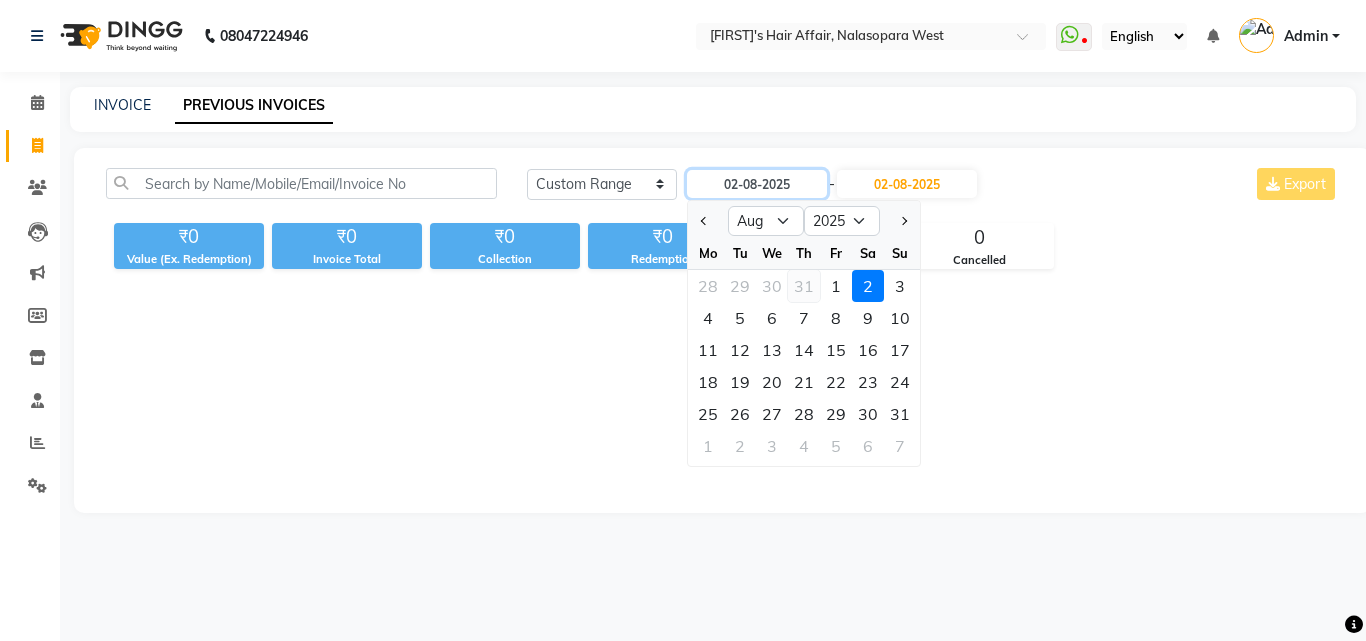 type on "31-07-2025" 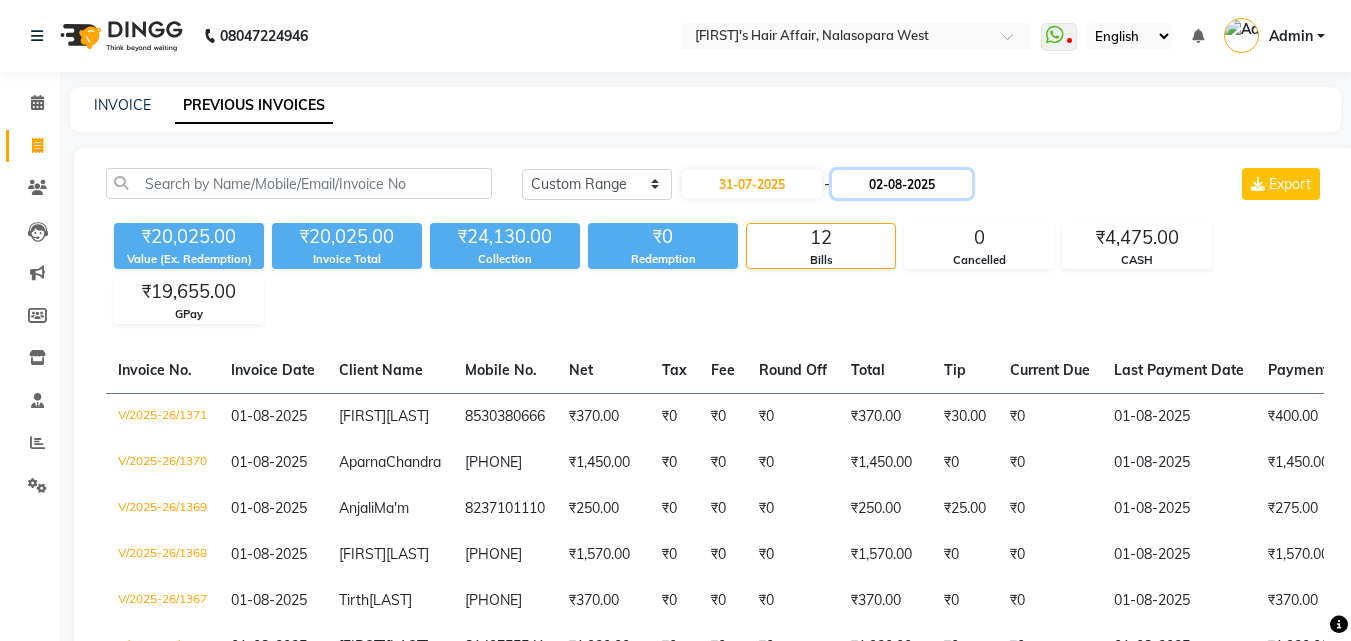 click on "02-08-2025" 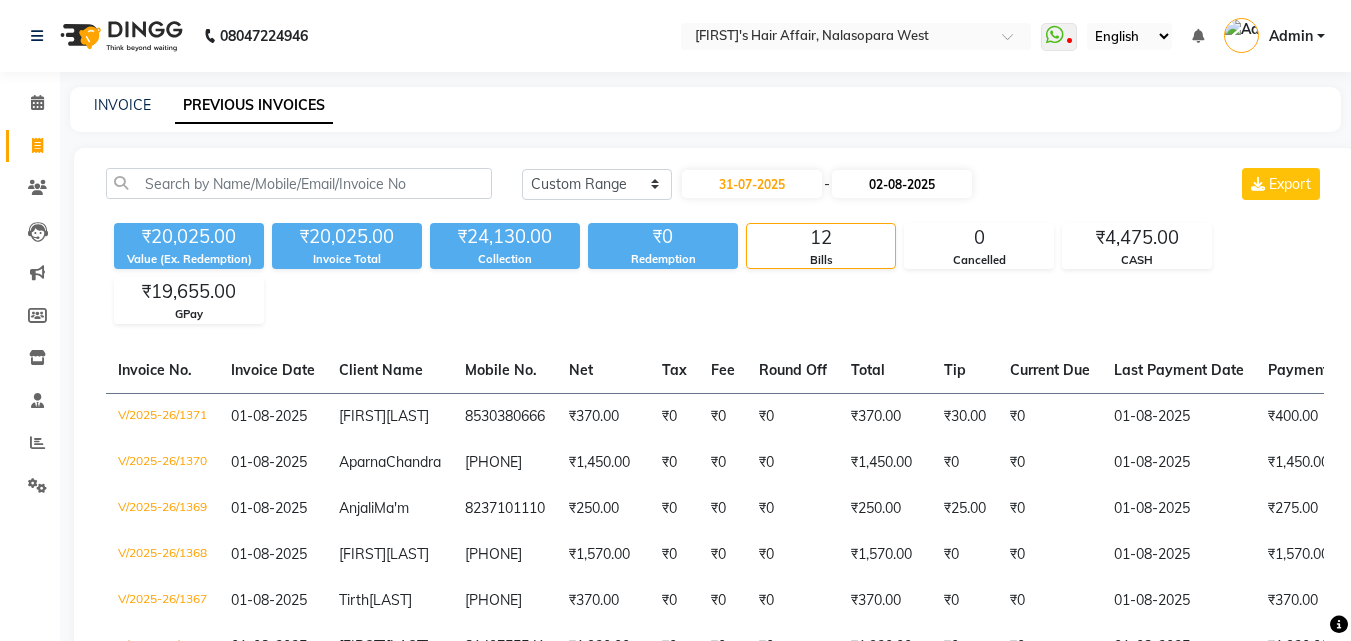 select on "8" 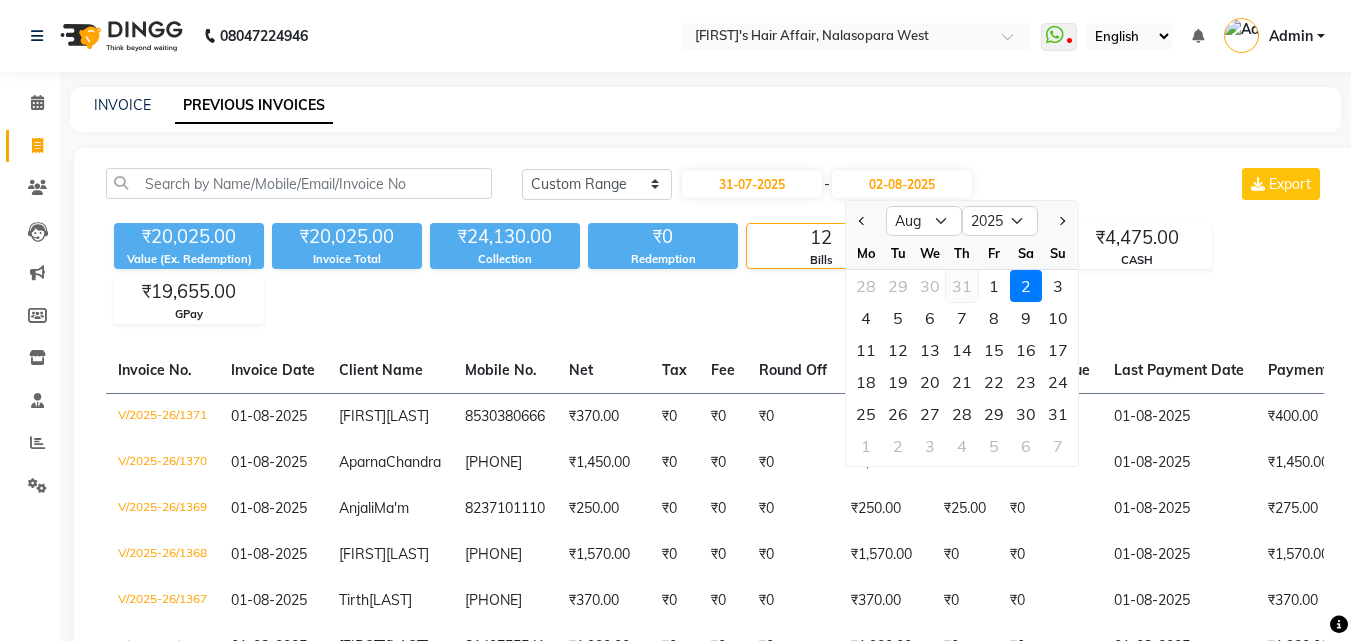 click on "31" 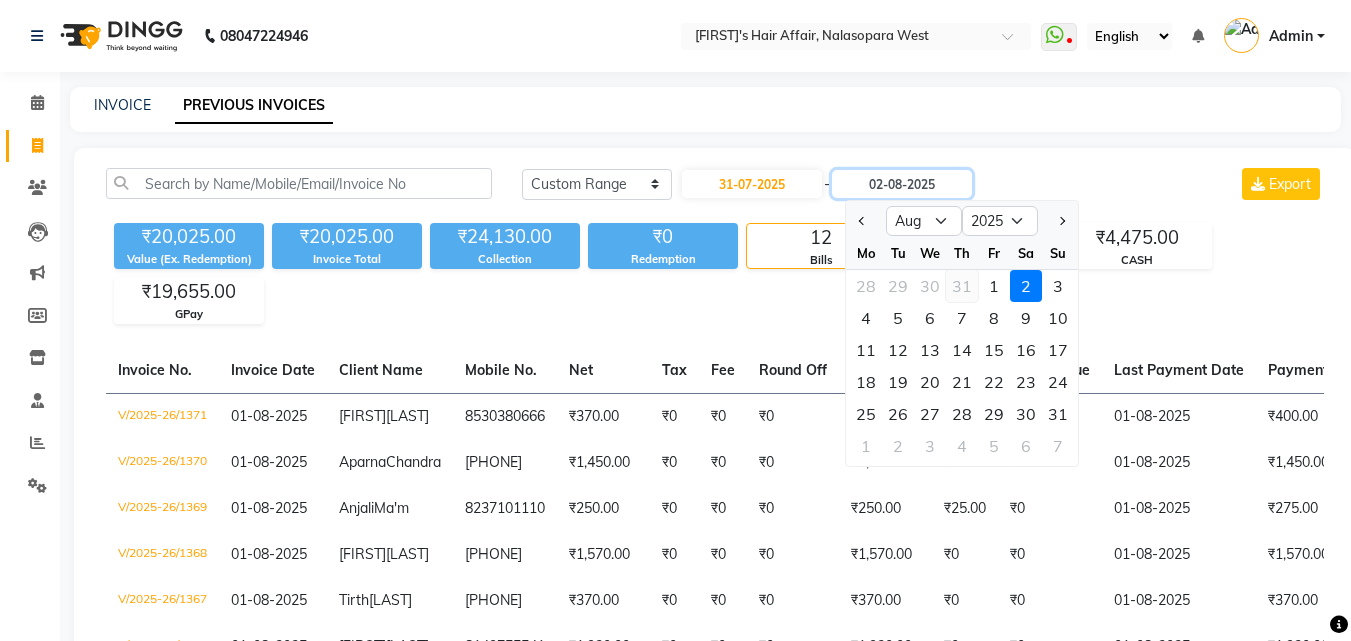 type on "31-07-2025" 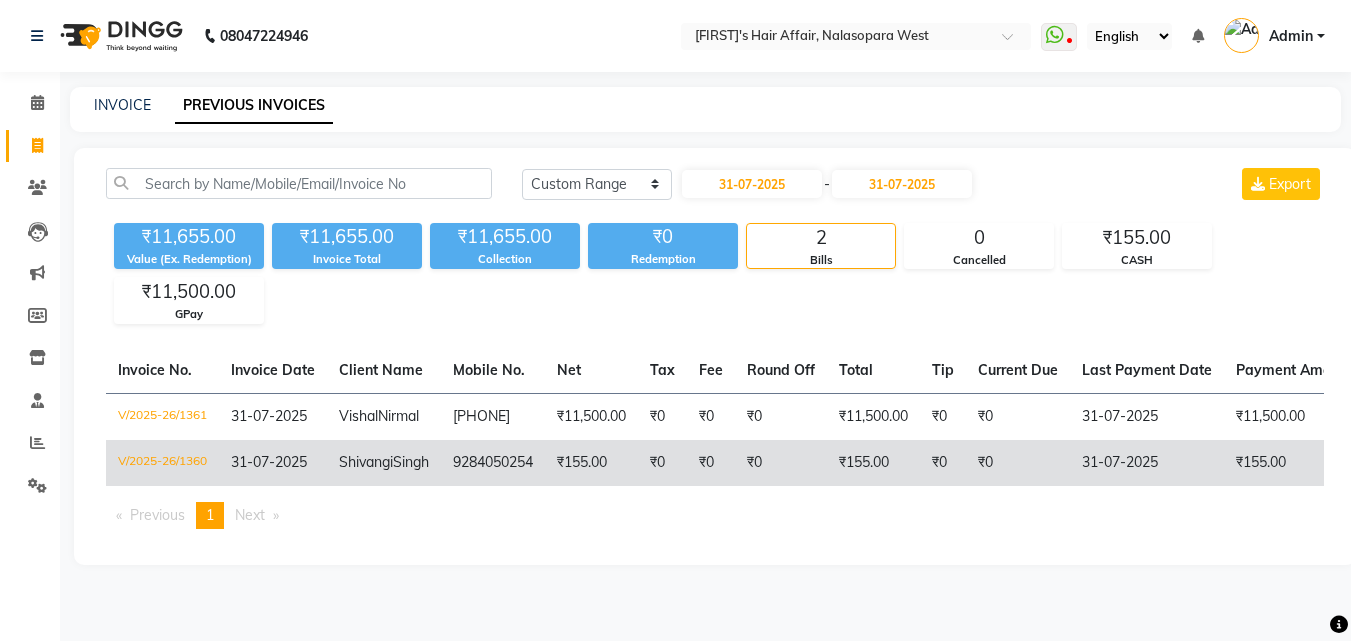 click on "9284050254" 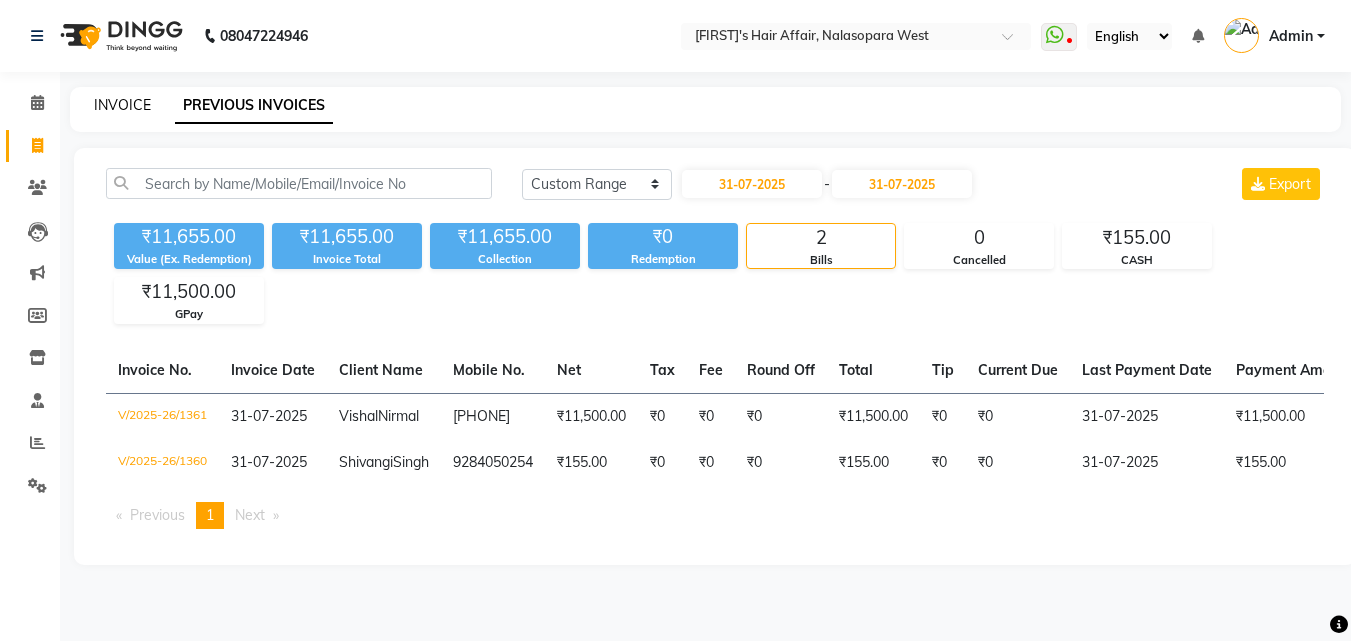 click on "INVOICE" 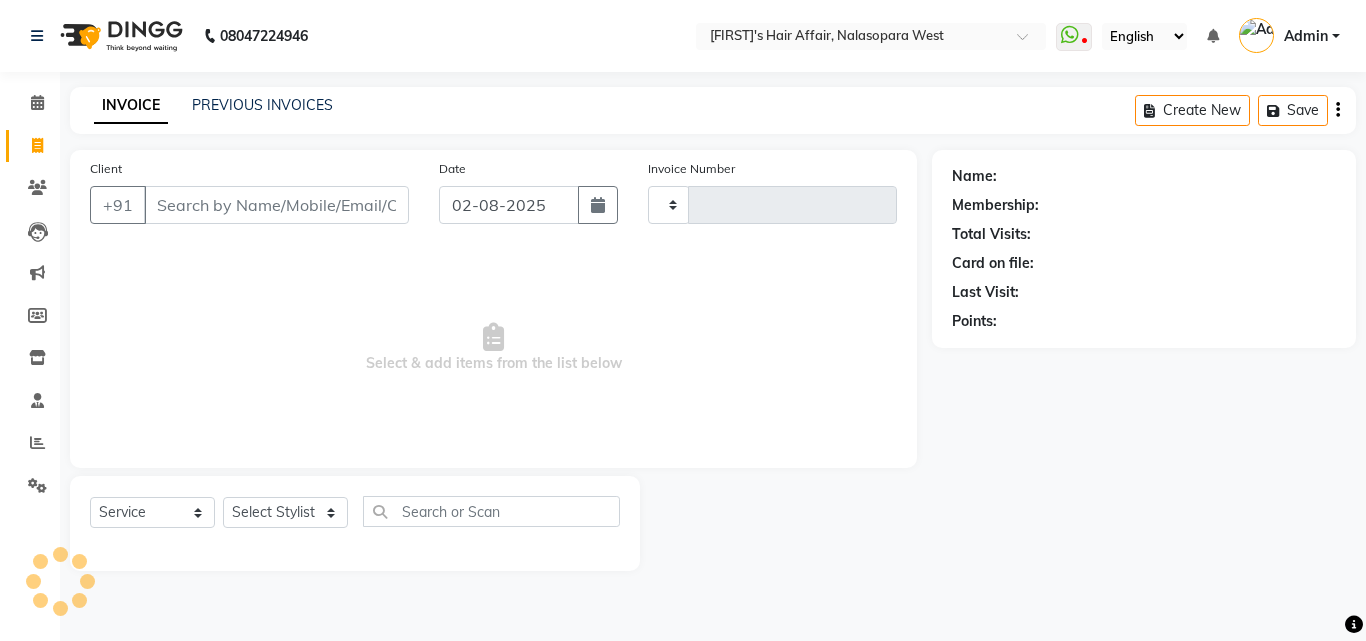 type on "1372" 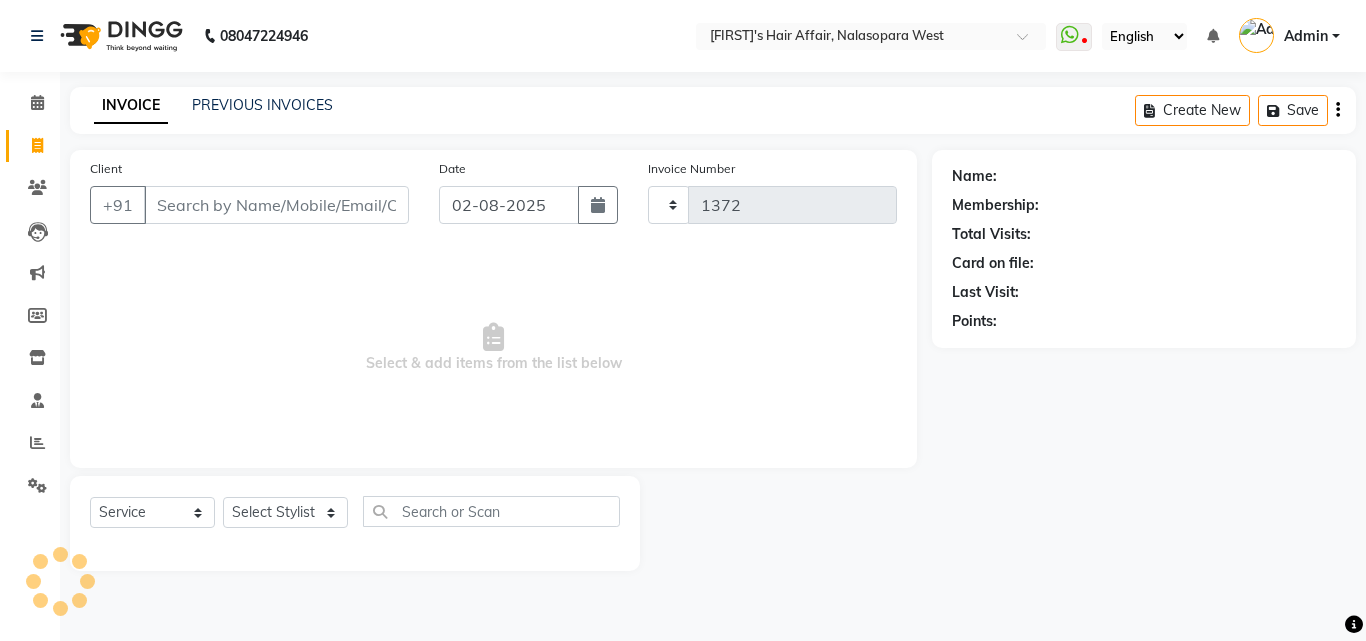 select on "6172" 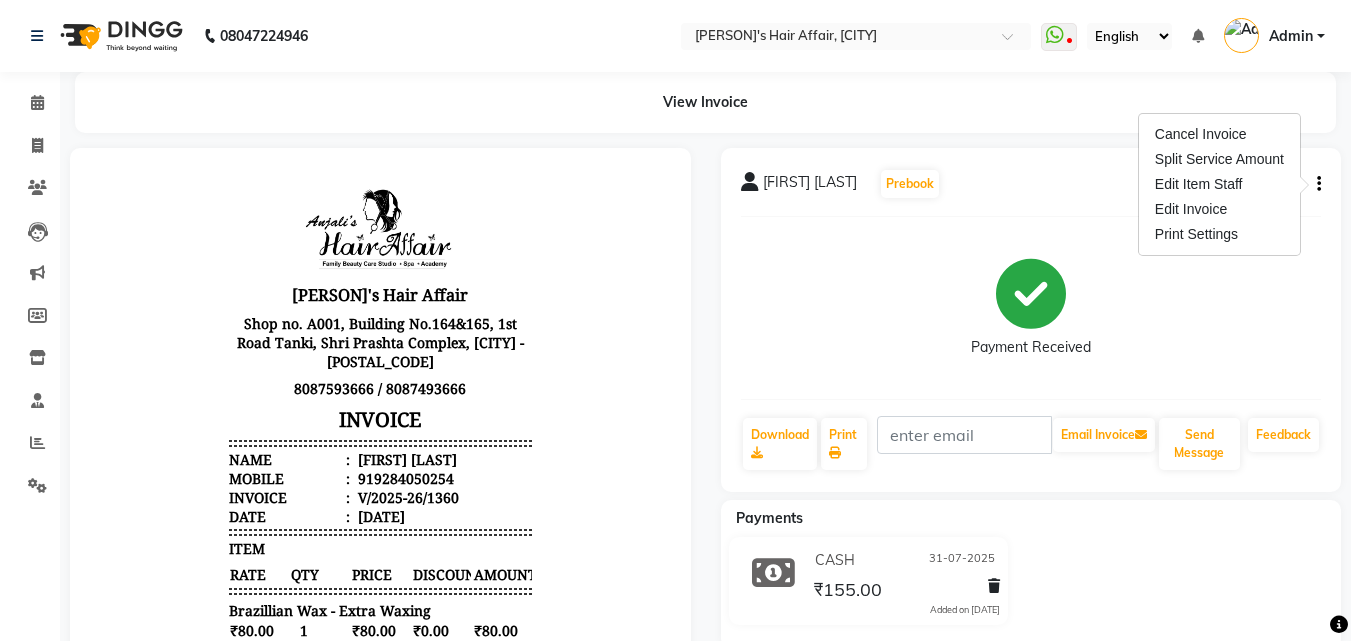 scroll, scrollTop: 0, scrollLeft: 0, axis: both 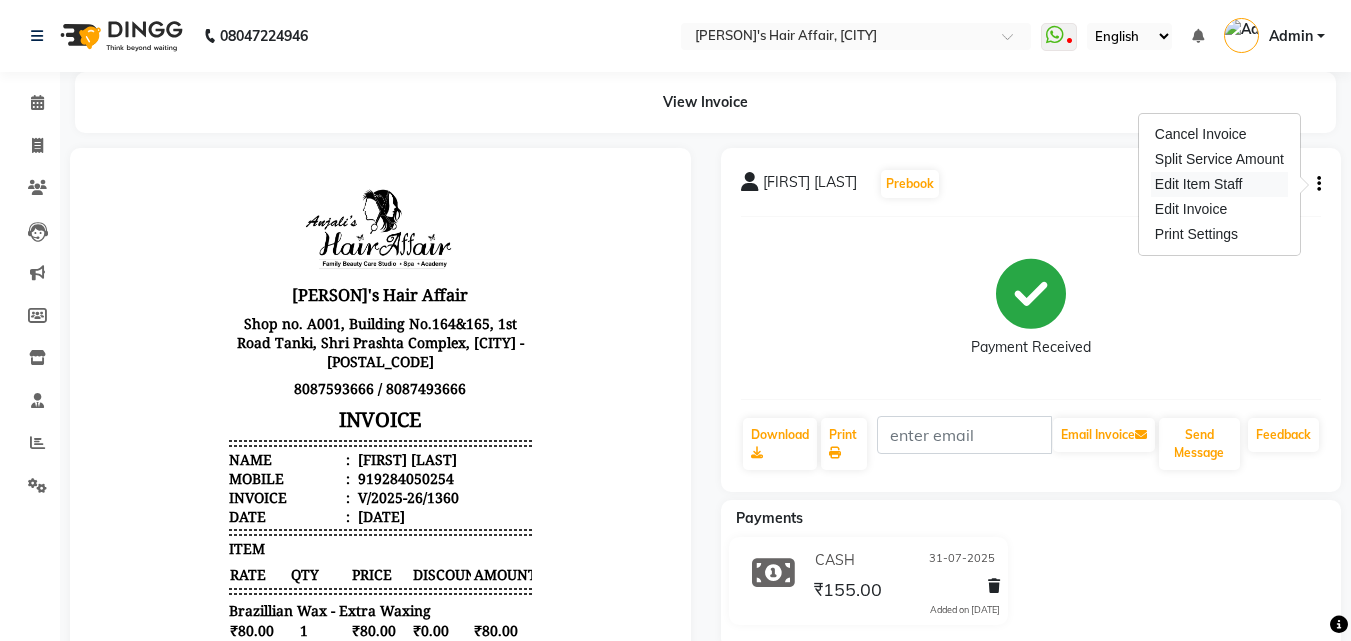 click on "Edit Item Staff" at bounding box center (1219, 184) 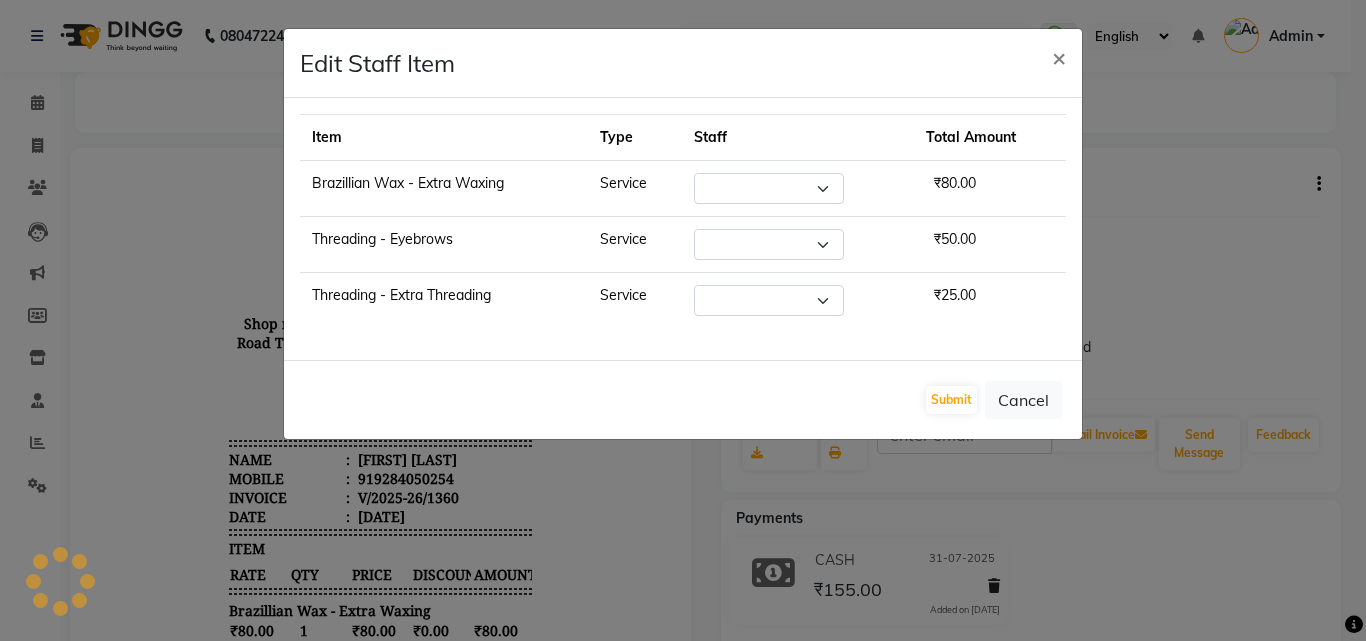 select on "58051" 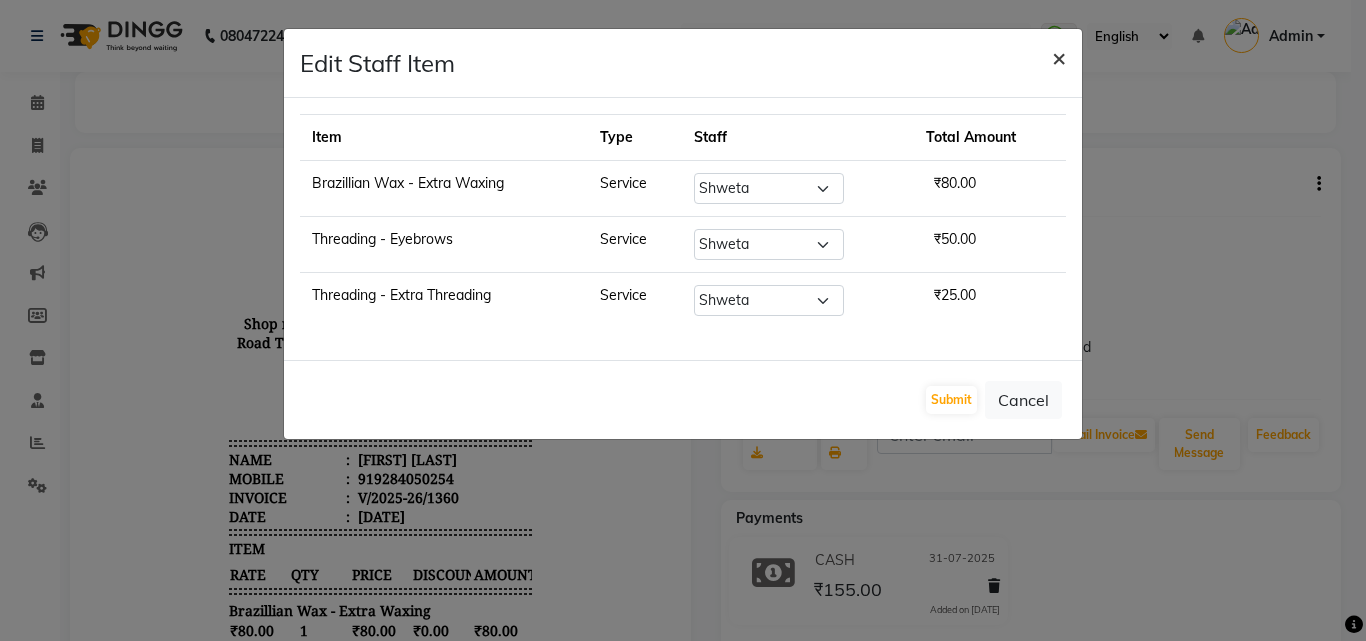 click on "×" 